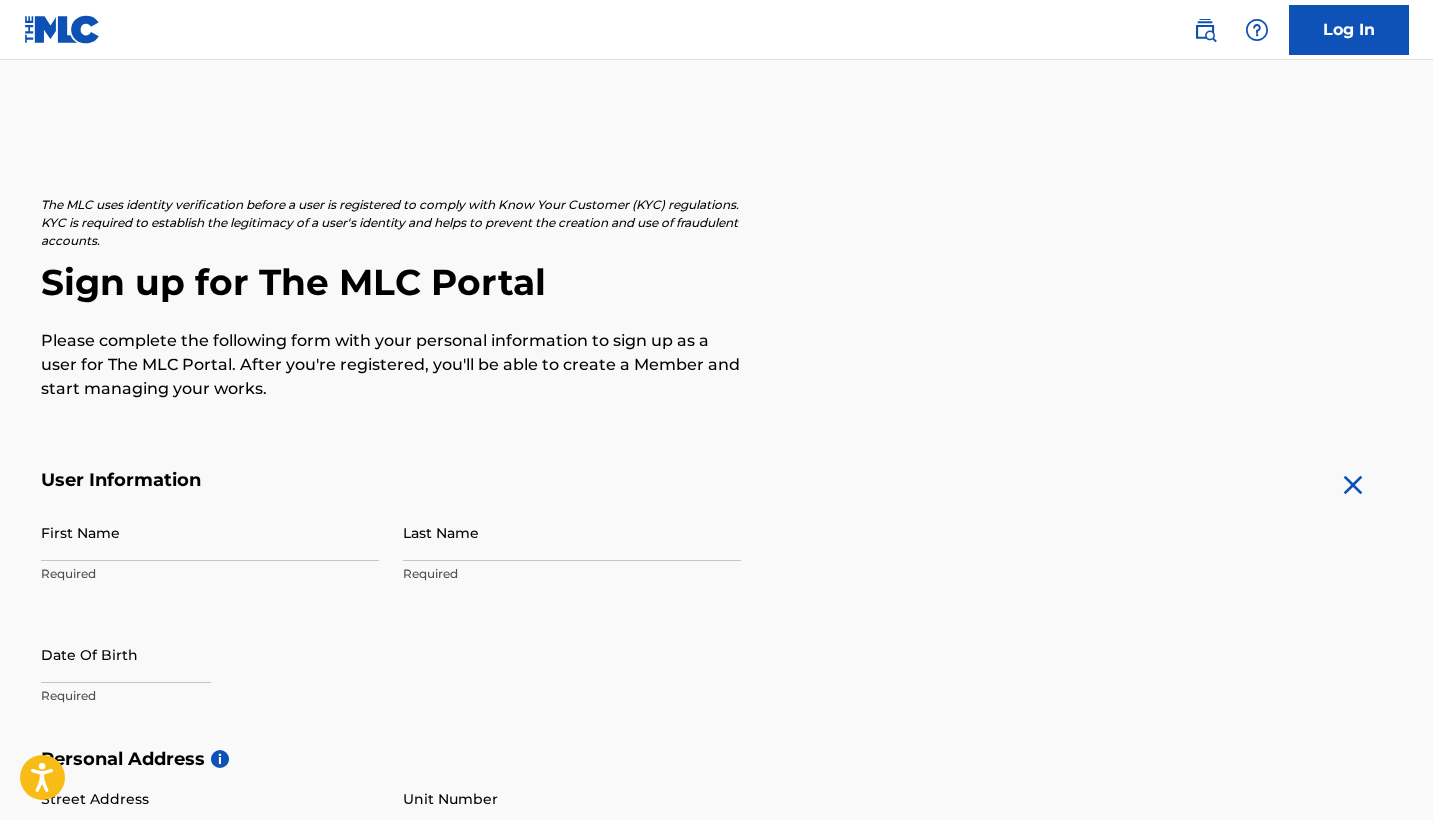 scroll, scrollTop: 0, scrollLeft: 0, axis: both 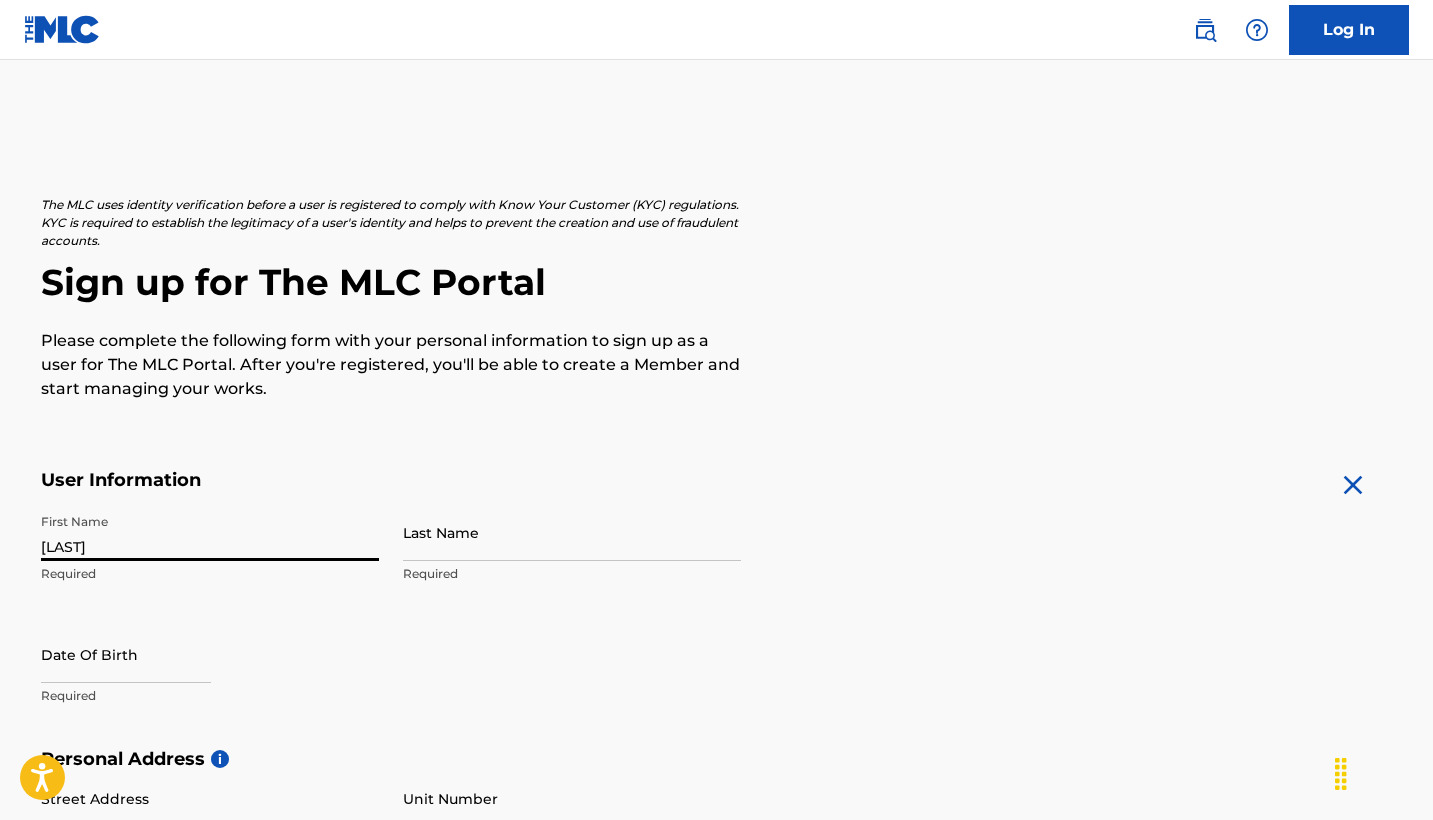 type on "[LAST]" 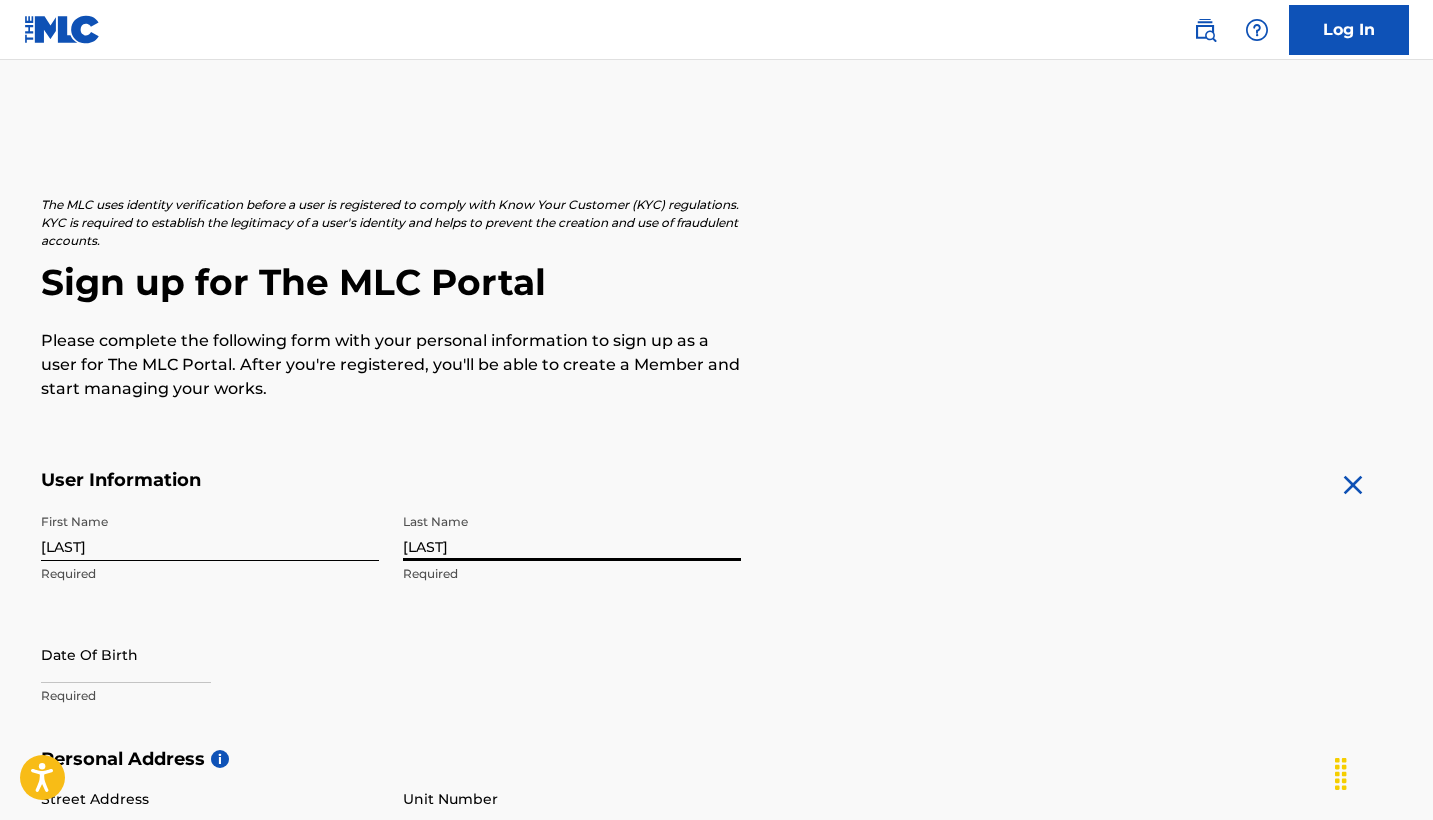 type on "[LAST]" 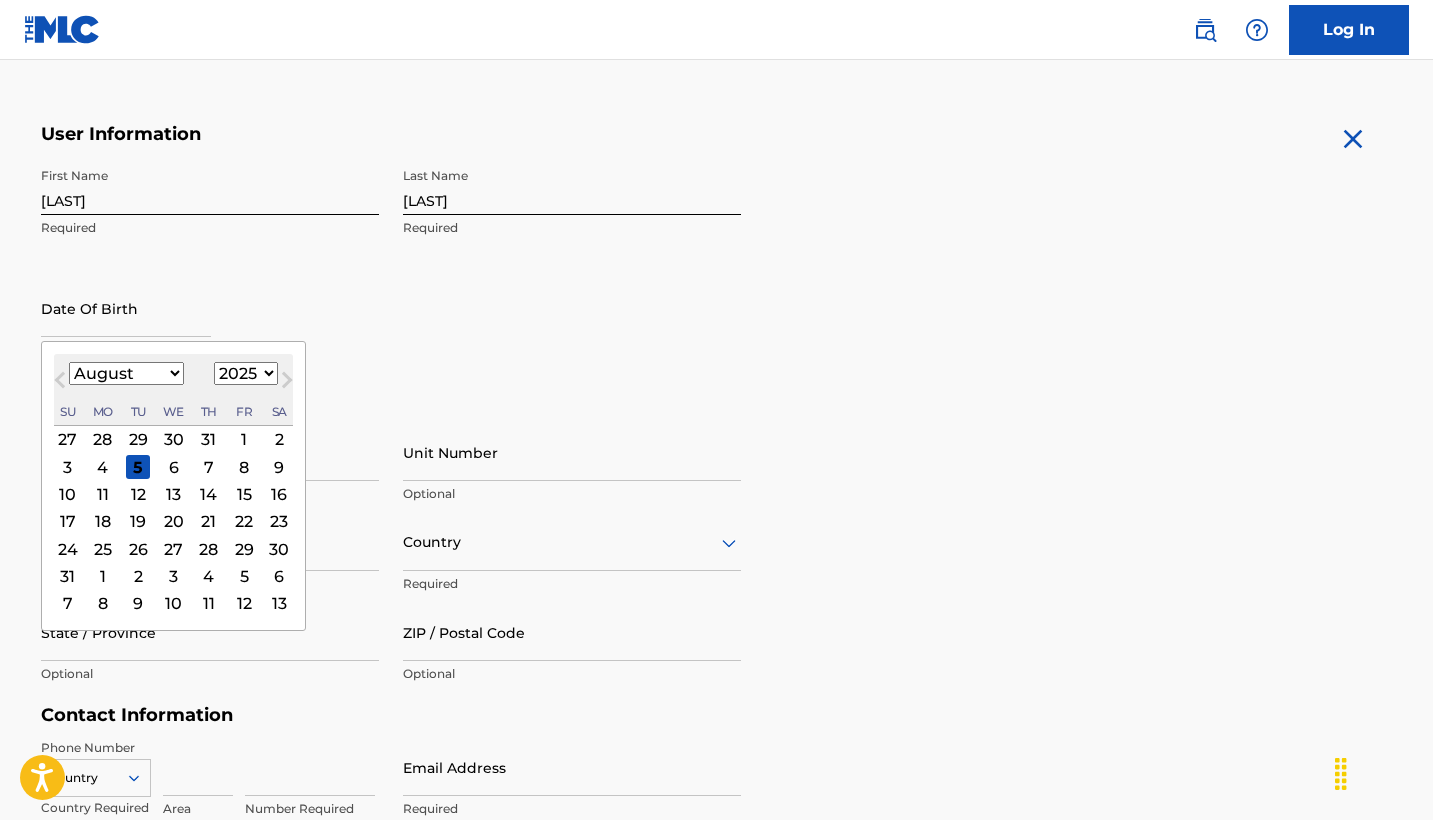 scroll, scrollTop: 353, scrollLeft: 0, axis: vertical 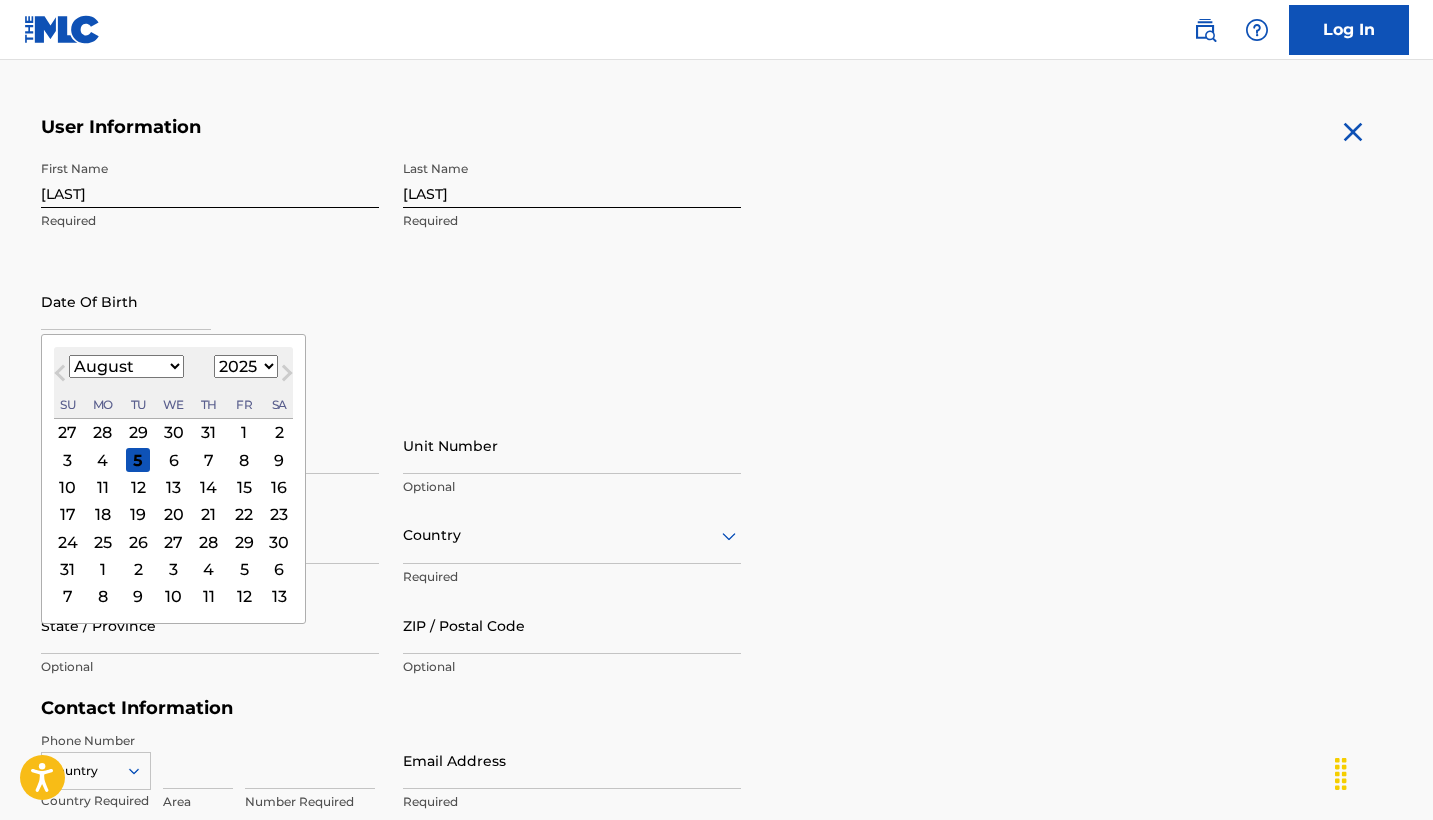 select on "6" 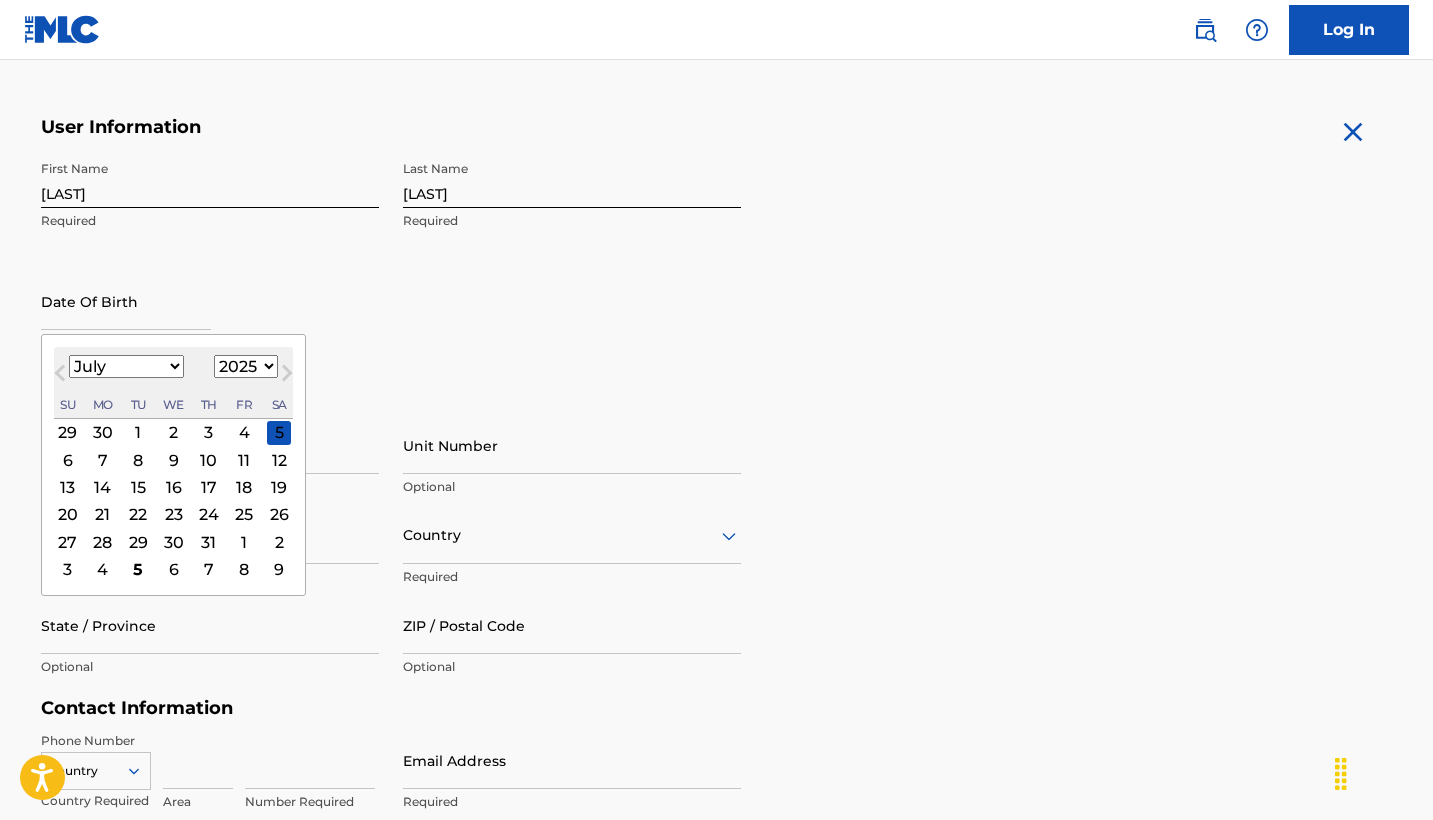 select on "2003" 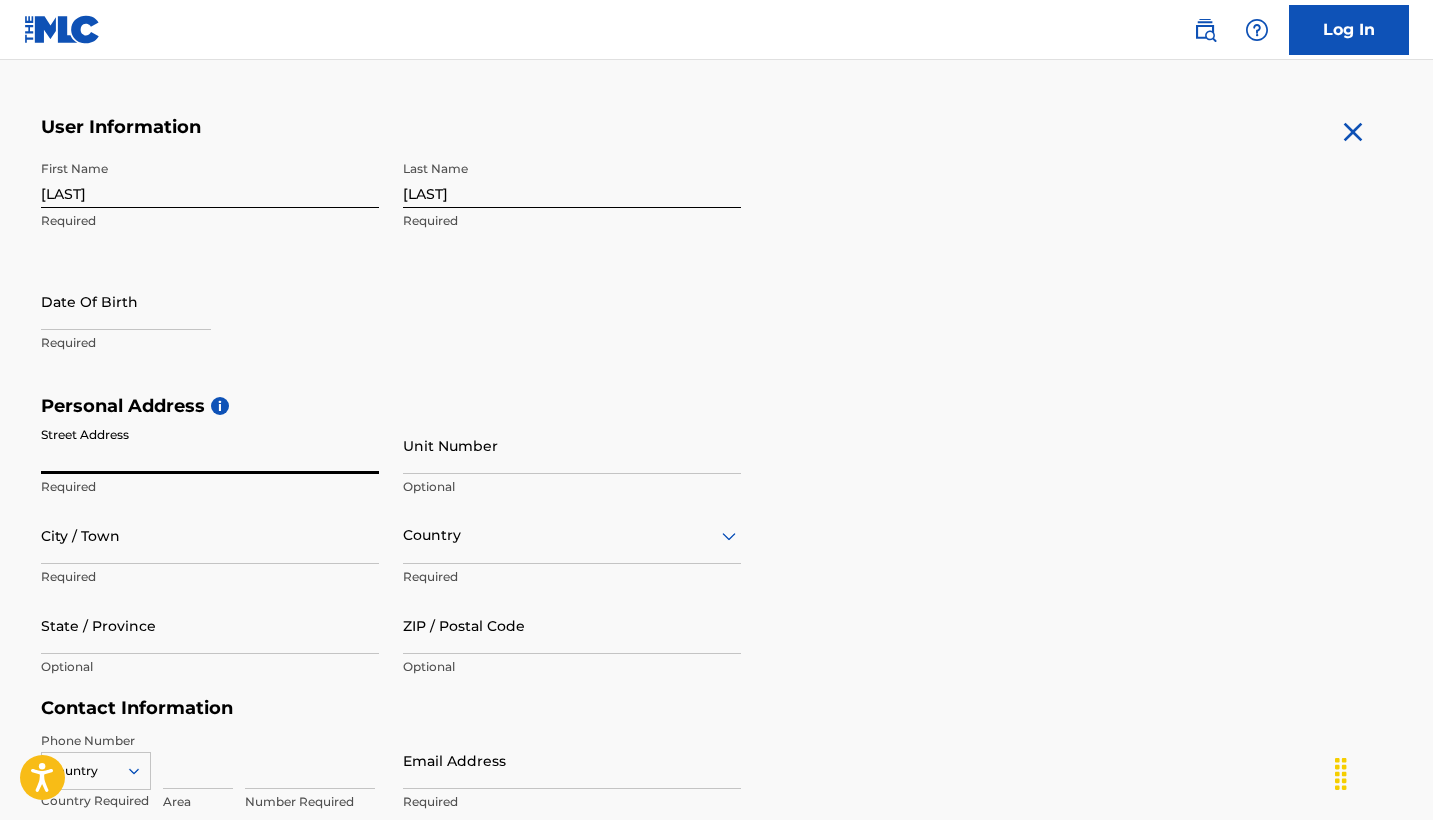 click at bounding box center [126, 301] 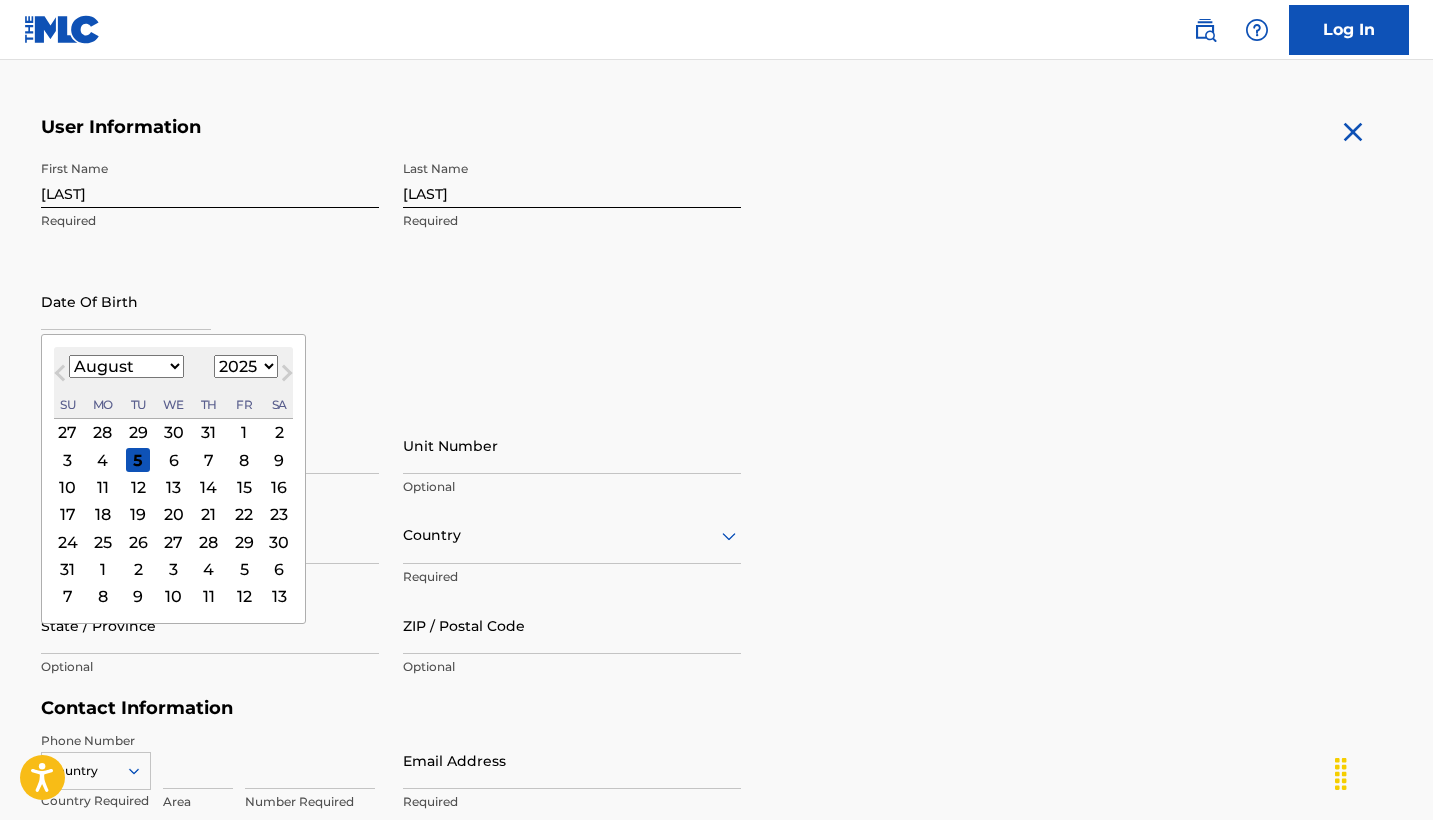 select on "2003" 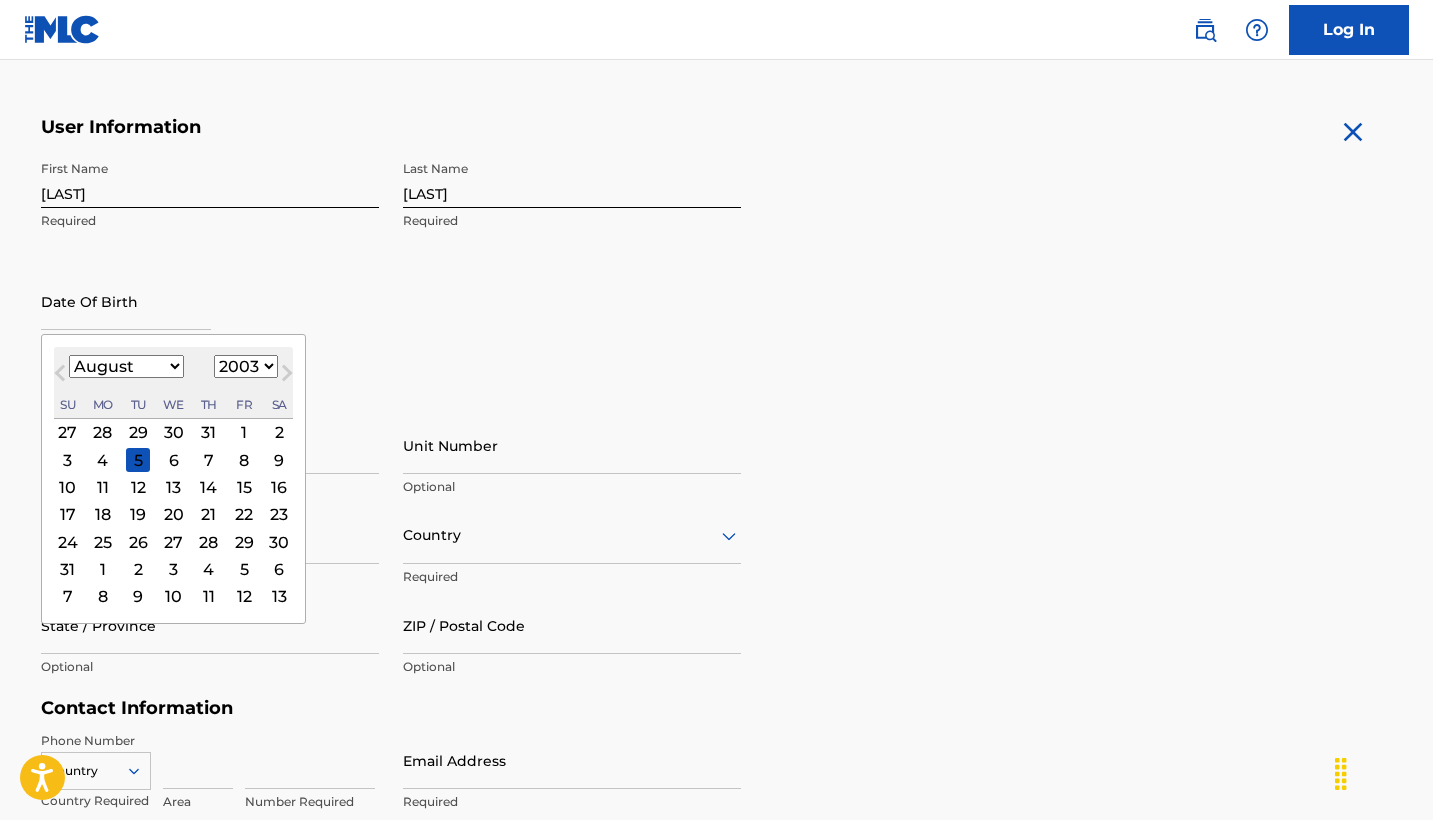 select on "6" 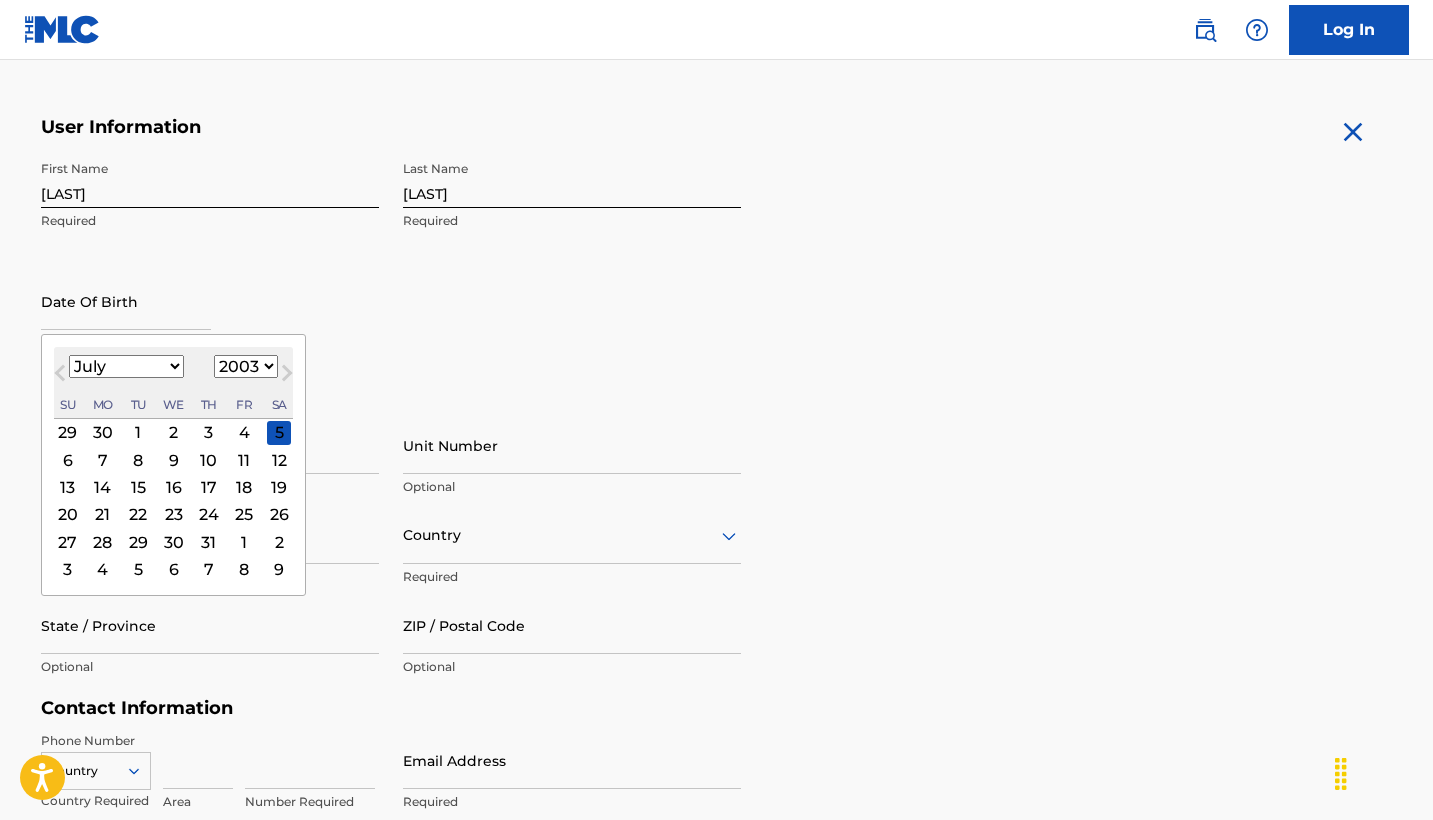 click on "3" at bounding box center [208, 432] 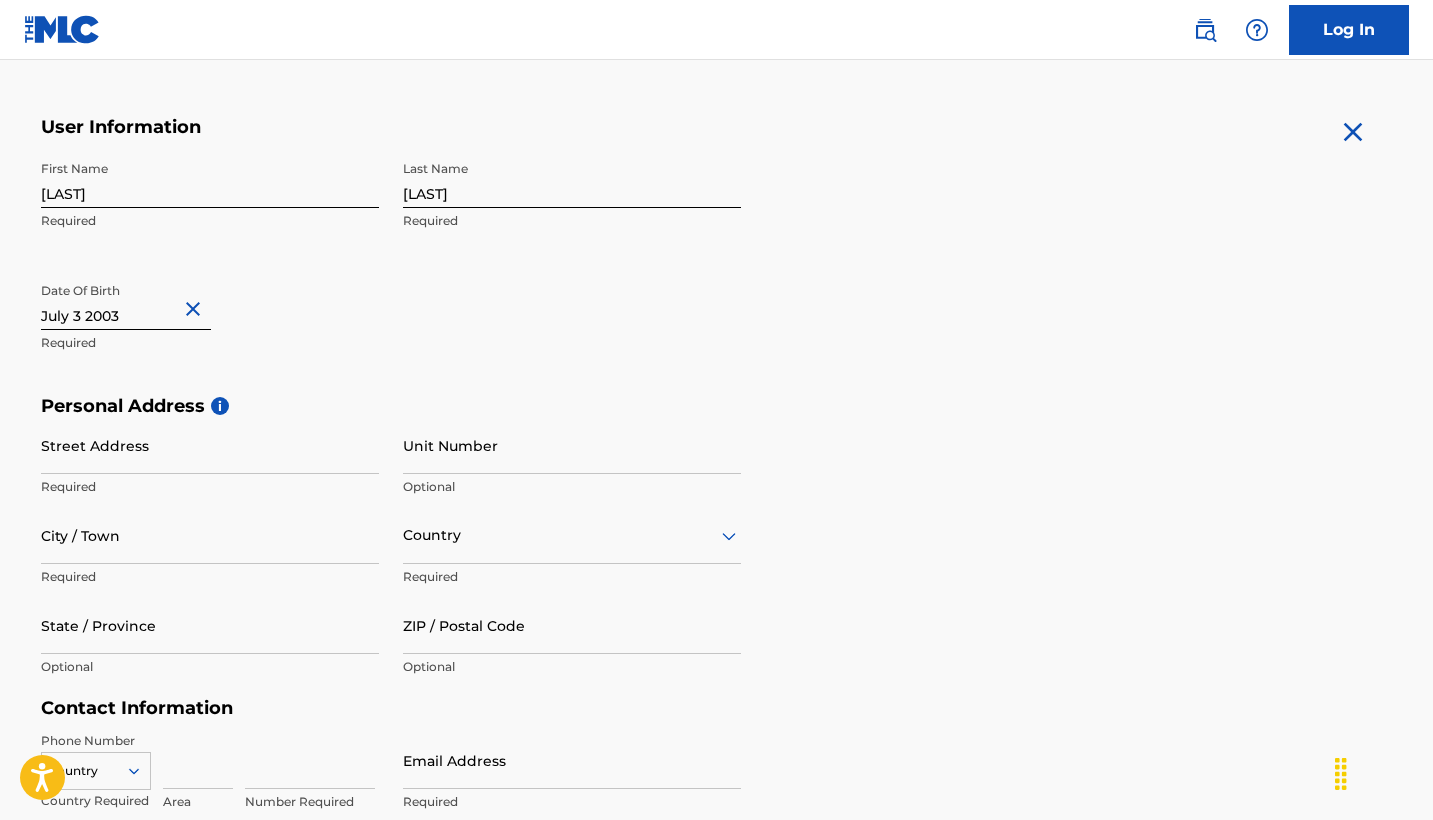 click on "Street Address" at bounding box center [210, 445] 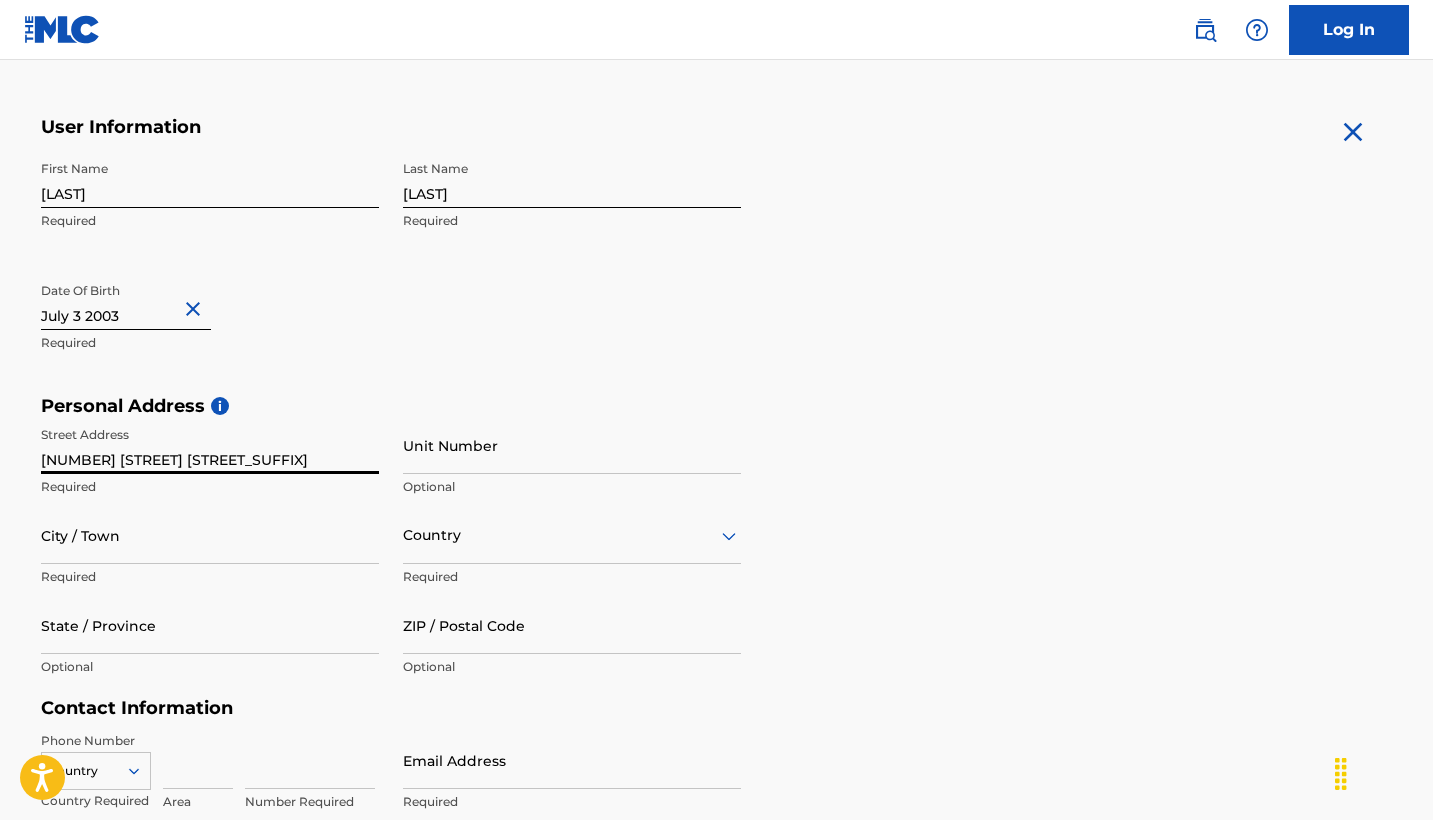 type on "[NUMBER] [STREET] [STREET_SUFFIX]" 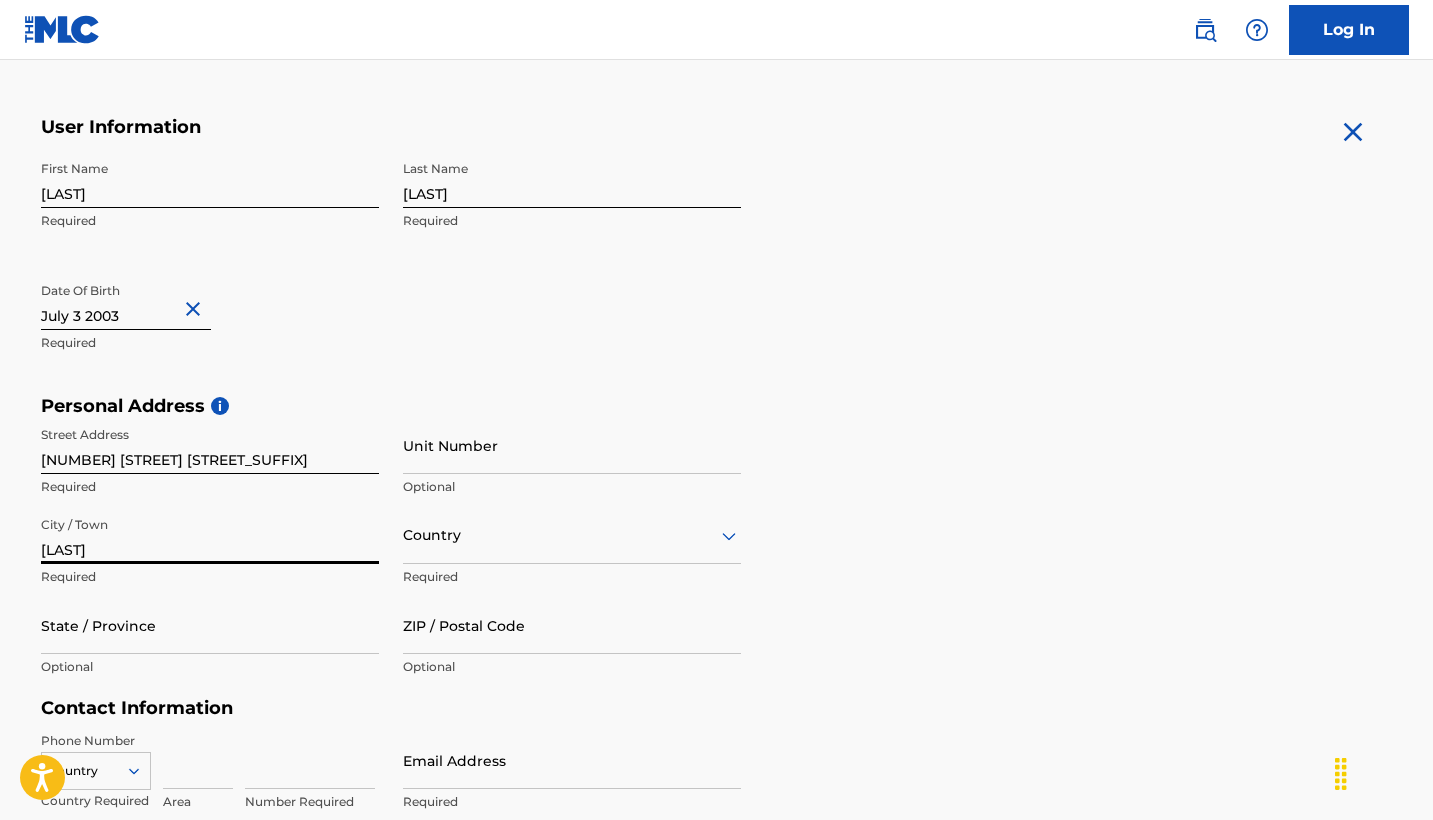 type on "[LAST]" 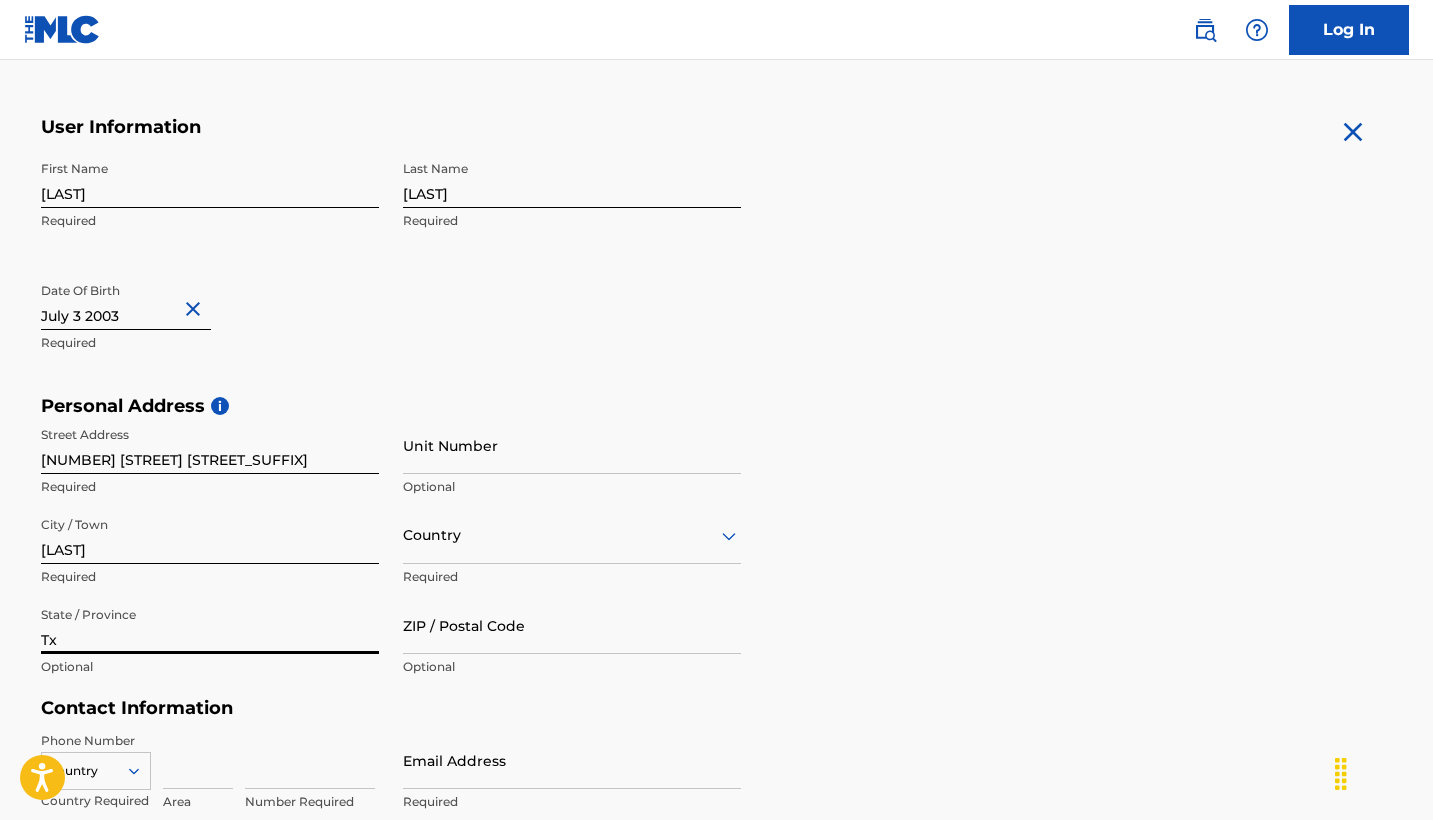 type on "Tx" 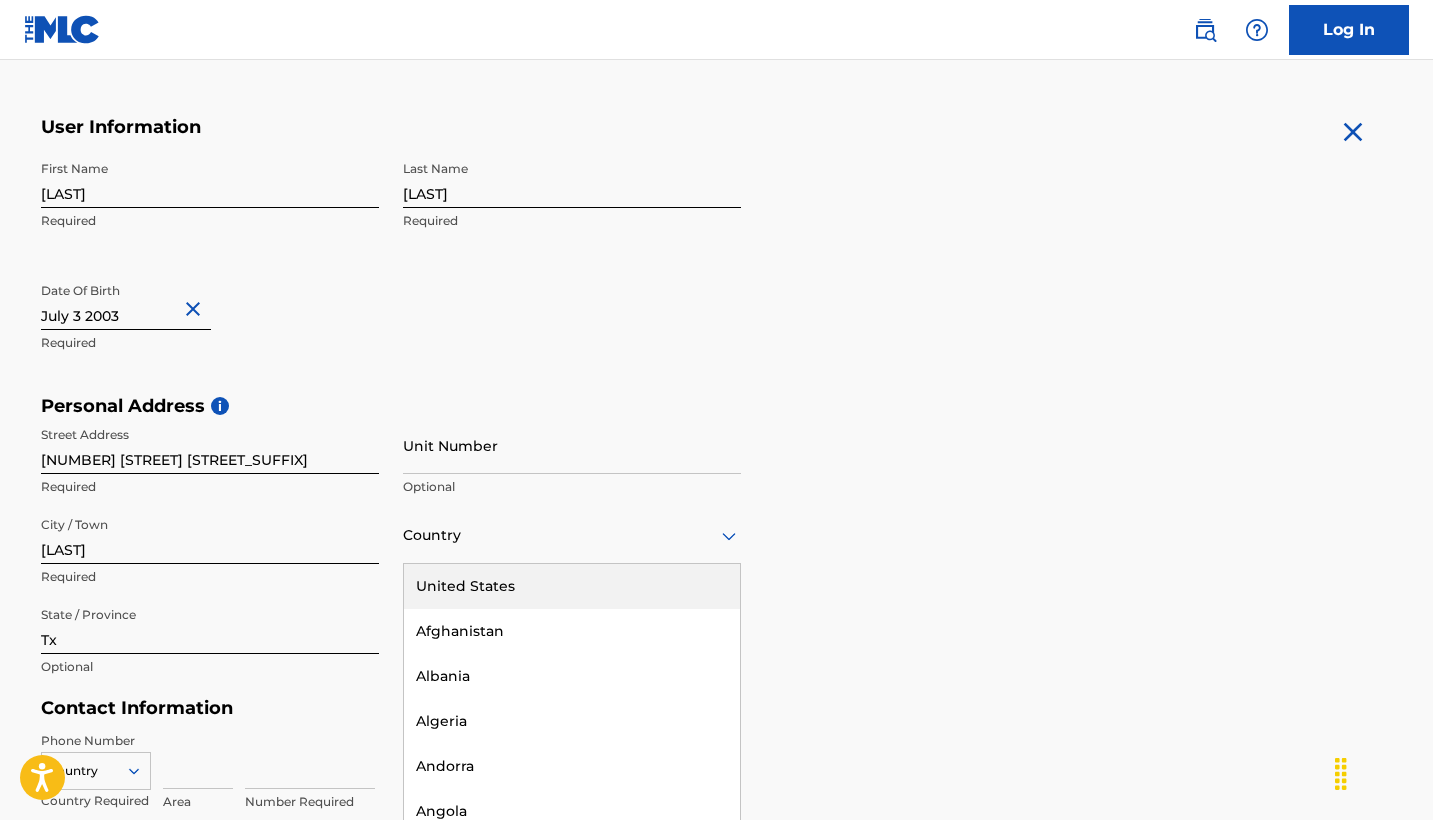 scroll, scrollTop: 397, scrollLeft: 0, axis: vertical 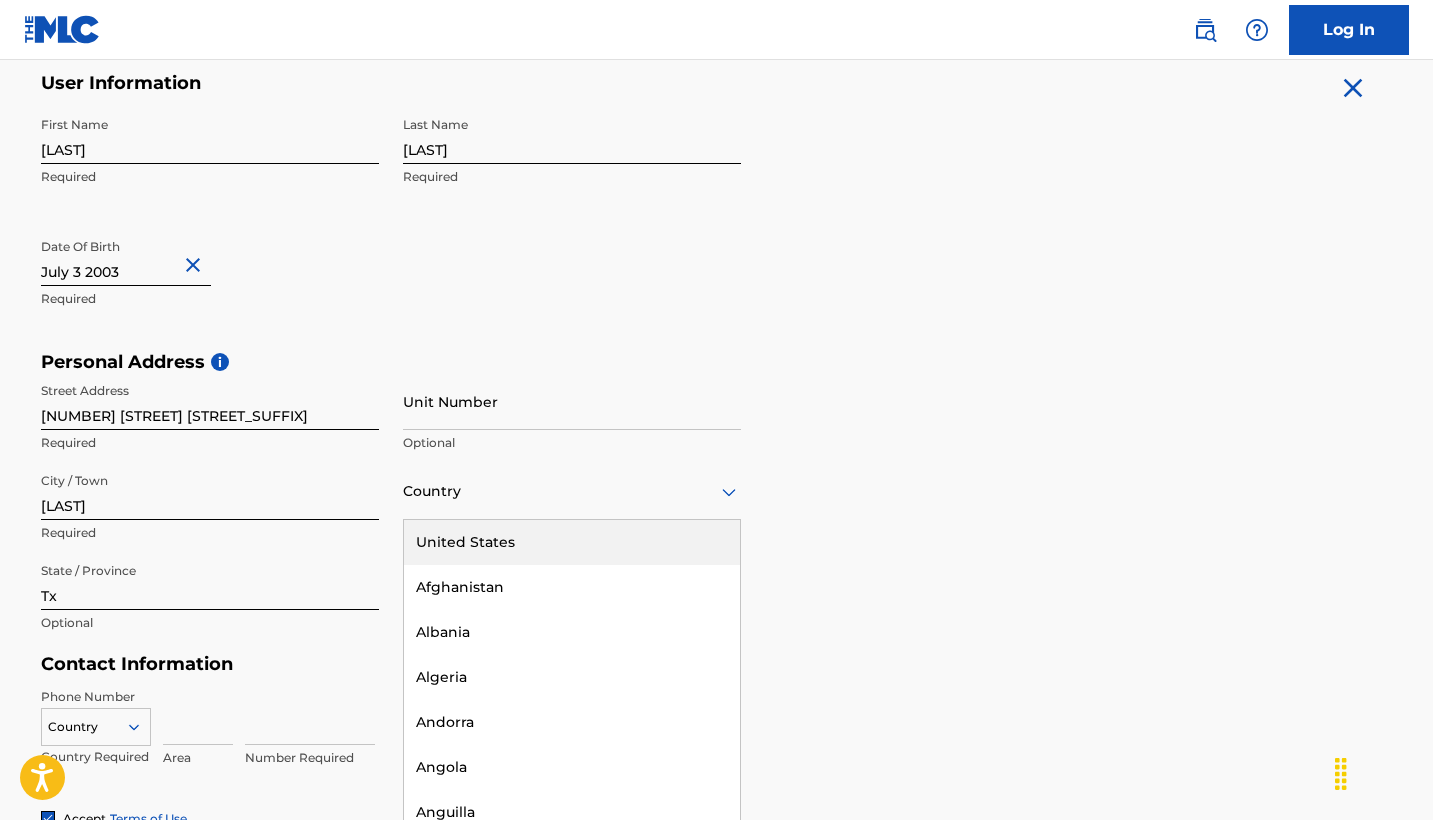 click on "United States, 1 of 223. 223 results available. Use Up and Down to choose options, press Enter to select the currently focused option, press Escape to exit the menu, press Tab to select the option and exit the menu. Country United States Afghanistan Albania Algeria Andorra Angola Anguilla Antigua and Barbuda Argentina Armenia Aruba Australia Austria Azerbaijan Bahamas Bahrain Bangladesh Barbados Belarus Belgium Belize Benin Bermuda Bhutan Bolivia Bosnia and Herzegovina Botswana Brazil Brunei Darussalam Bulgaria Burkina Faso Burundi Cambodia Cameroon Canada Cape Verde Cayman Islands Central African Republic Chad Chile China Colombia Comoros Congo Congo, the Democratic Republic of the Cook Islands Costa Rica Cote D'Ivoire Croatia Cuba Cyprus Czech Republic Denmark Djibouti Dominica Dominican Republic Ecuador Egypt El Salvador Equatorial Guinea Eritrea Estonia Ethiopia Falkland Islands (Malvinas) Faroe Islands Fiji Finland France French Guiana French Polynesia Gabon Gambia Georgia Germany Ghana Gibraltar Greece" at bounding box center [572, 491] 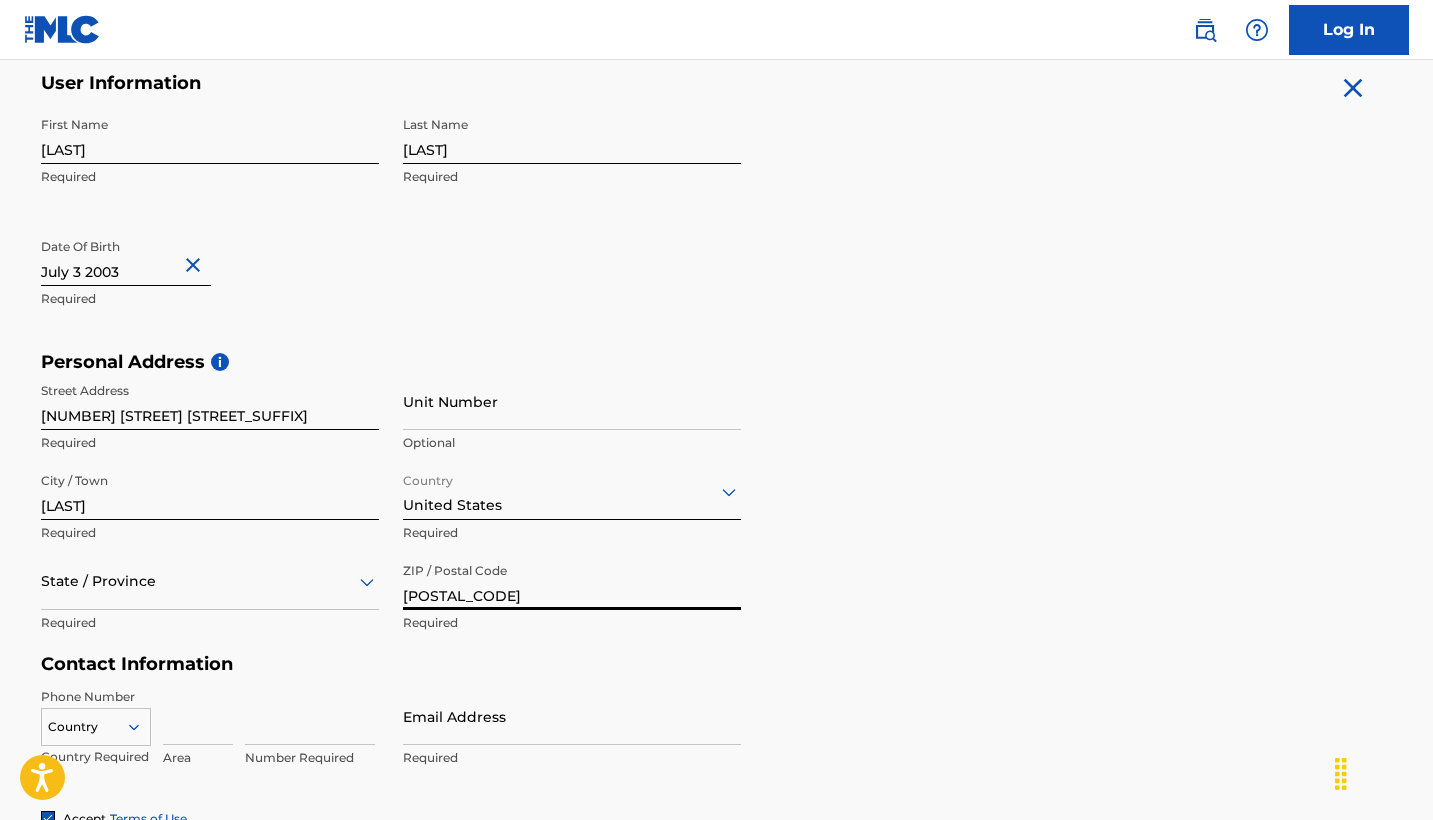 type on "[POSTAL_CODE]" 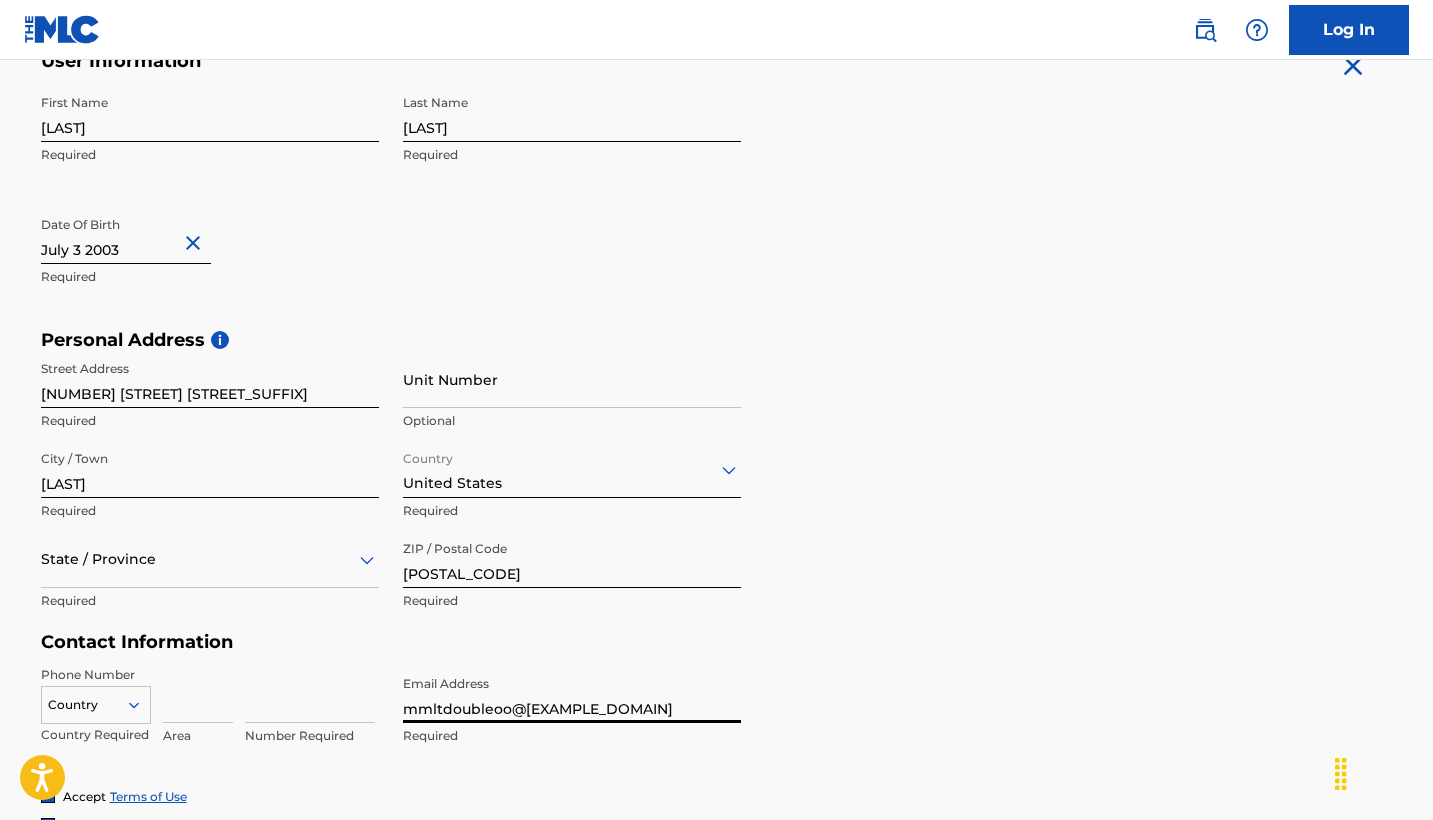 scroll, scrollTop: 430, scrollLeft: 0, axis: vertical 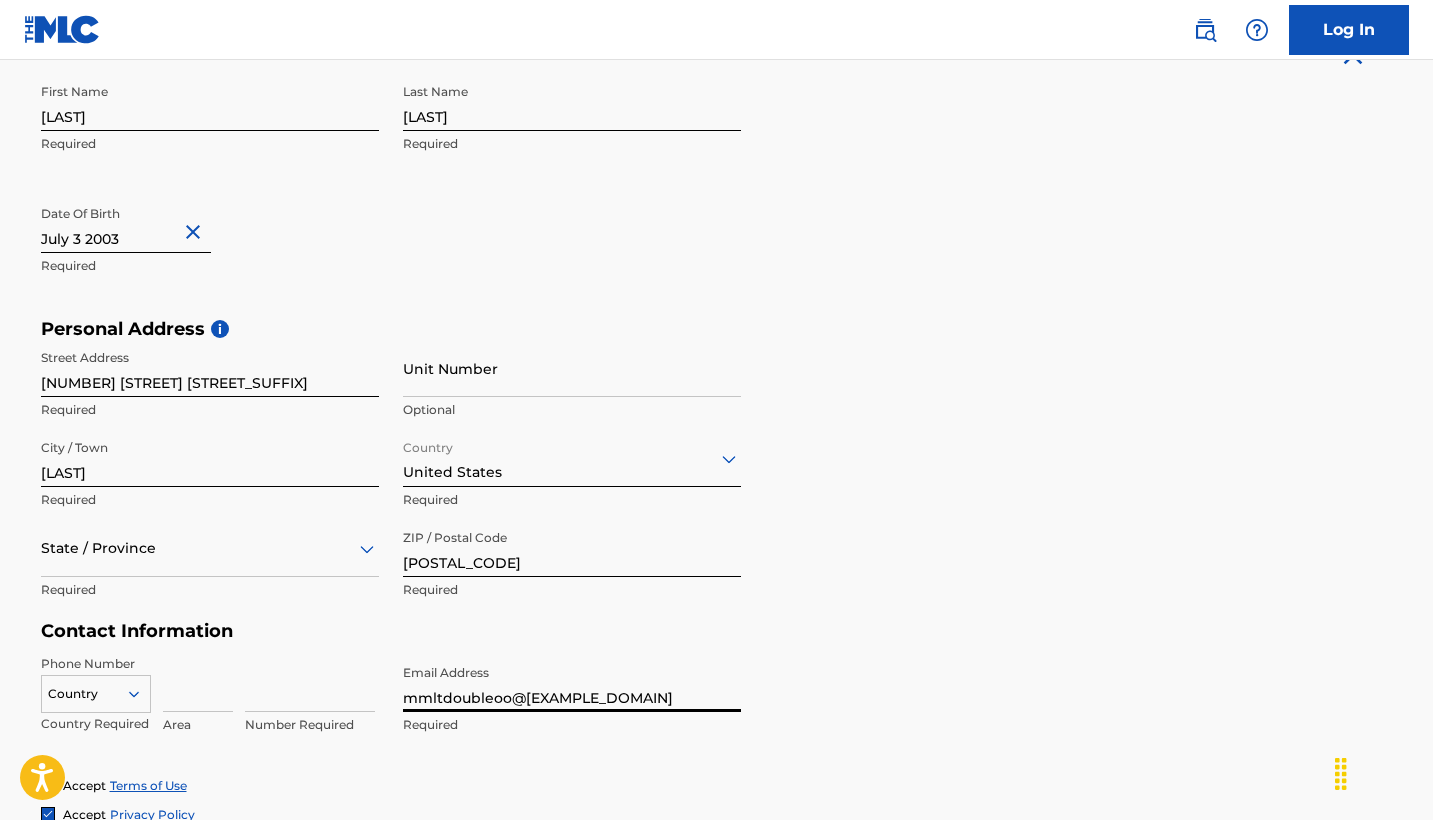 type on "mmltdoubleoo@[EXAMPLE_DOMAIN]" 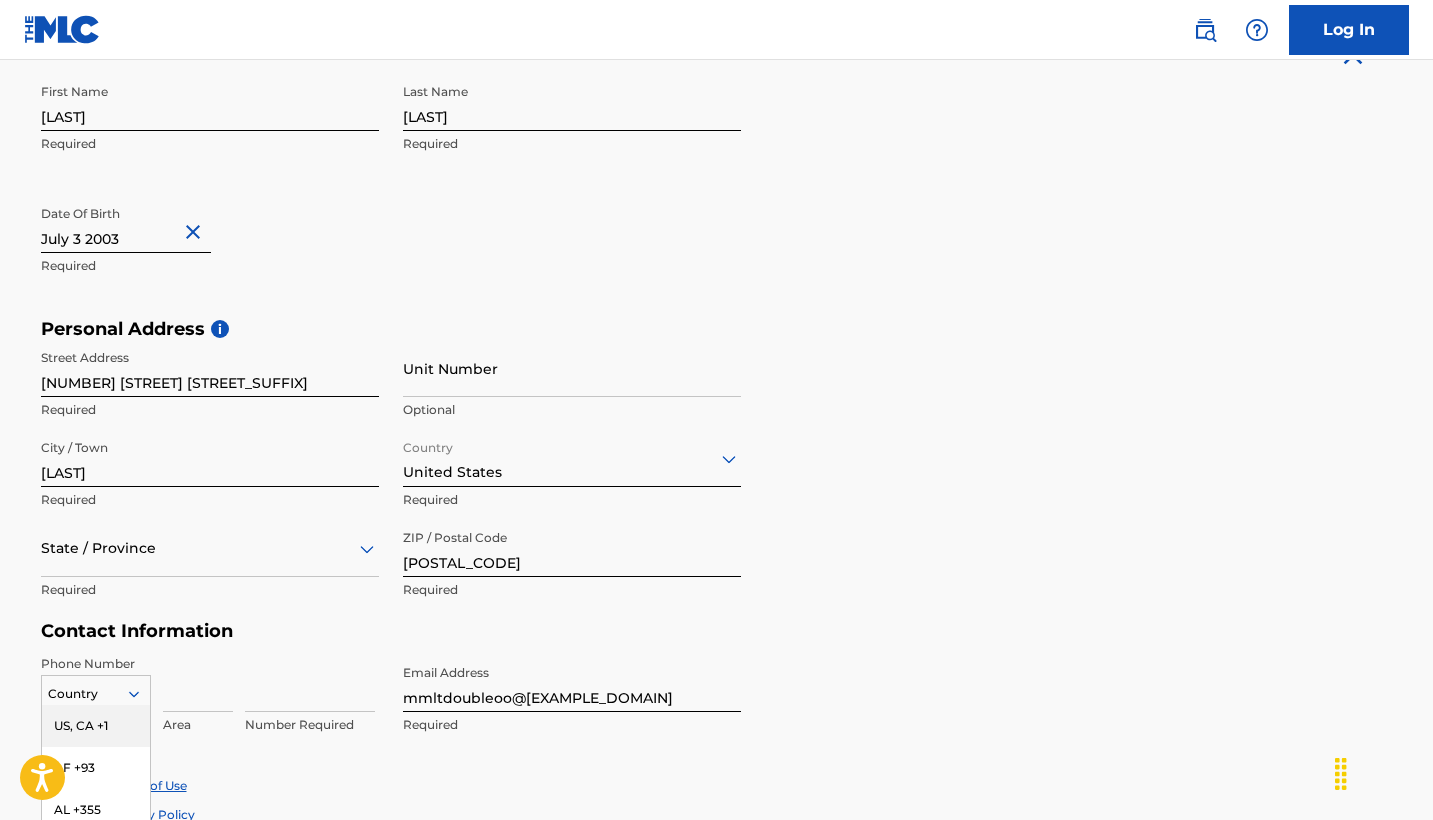 scroll, scrollTop: 614, scrollLeft: 0, axis: vertical 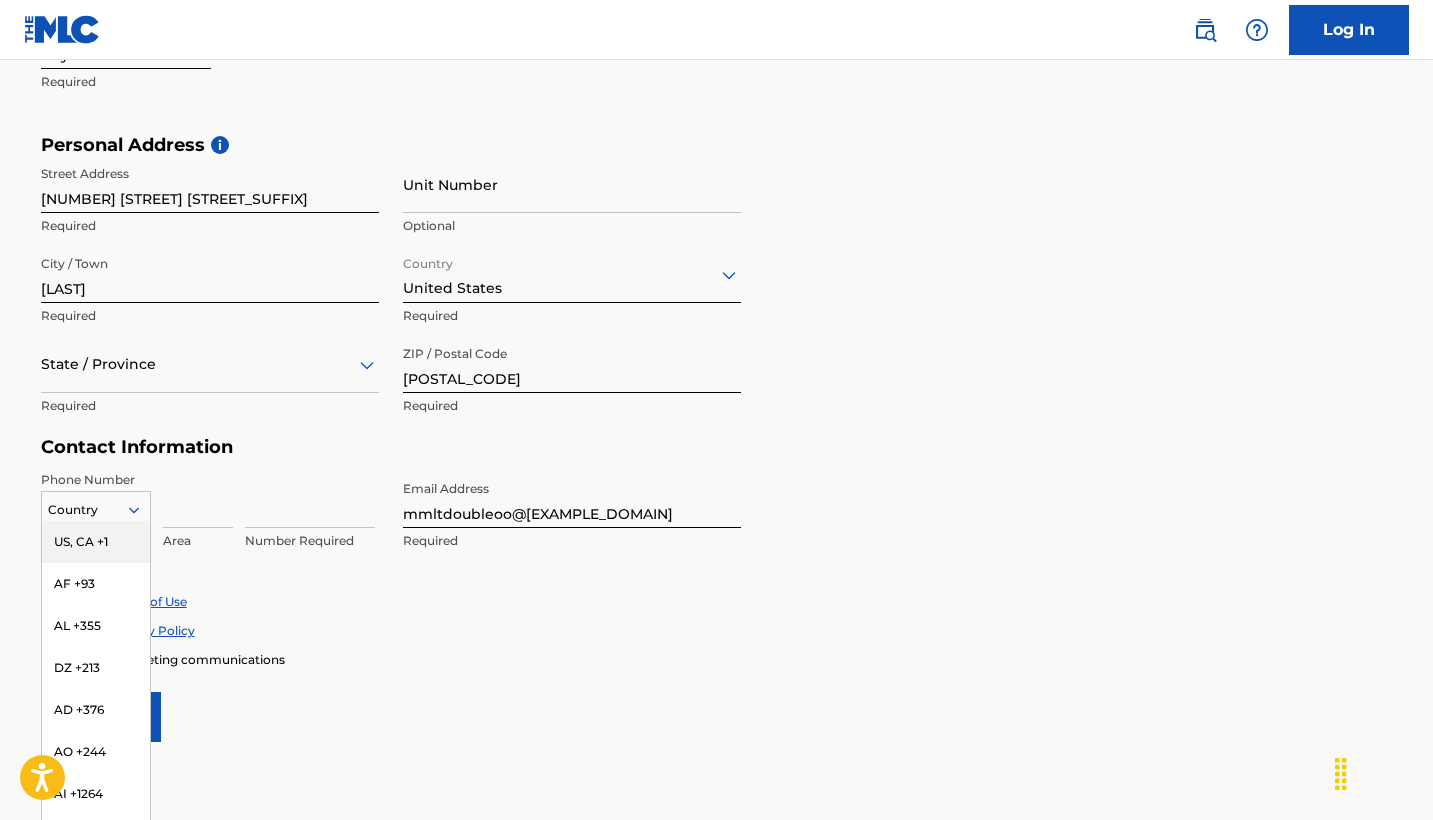 click on "US, CA +1, 1 of 216. 216 results available. Use Up and Down to choose options, press Enter to select the currently focused option, press Escape to exit the menu, press Tab to select the option and exit the menu. Country US, CA +1 AF +93 AL +355 DZ +213 AD +376 AO +244 AI +1264 AG +1268 AR +54 AM +374 AW +297 AU +61 AT +43 AZ +994 BS +1242 BH +973 BD +880 BB +1246 BY +375 BE +32 BZ +501 BJ +229 BM +1441 BT +975 BO +591 BA +387 BW +267 BR +55 BN +673 BG +359 BF +226 BI +257 KH +855 CM +237 CV +238 KY +1345 CF +236 TD +235 CL +56 CN +86 CO +57 KM +269 CG, CD +242 CK +682 CR +506 CI +225 HR +385 CU +53 CY +357 CZ +420 DK +45 DJ +253 DM +1767 DO +1809 EC +593 EG +20 SV +503 GQ +240 ER +291 EE +372 ET +251 FK +500 FO +298 FJ +679 FI +358 FR +33 GF +594 PF +689 GA +241 GM +220 GE +995 DE +49 GH +233 GI +350 GR +30 GL +299 GD +1473 GP +590 GT +502 GN +224 GW +245 GY +592 HT +509 VA, IT +39 HN +504 HK +852 HU +36 IS +354 IN +91 ID +62 IR +98 IQ +964 IE +353 IL +972 JM +1876 JP +81 JO +962 KZ +7 KE +254 KI +686 KP +850" at bounding box center [96, 506] 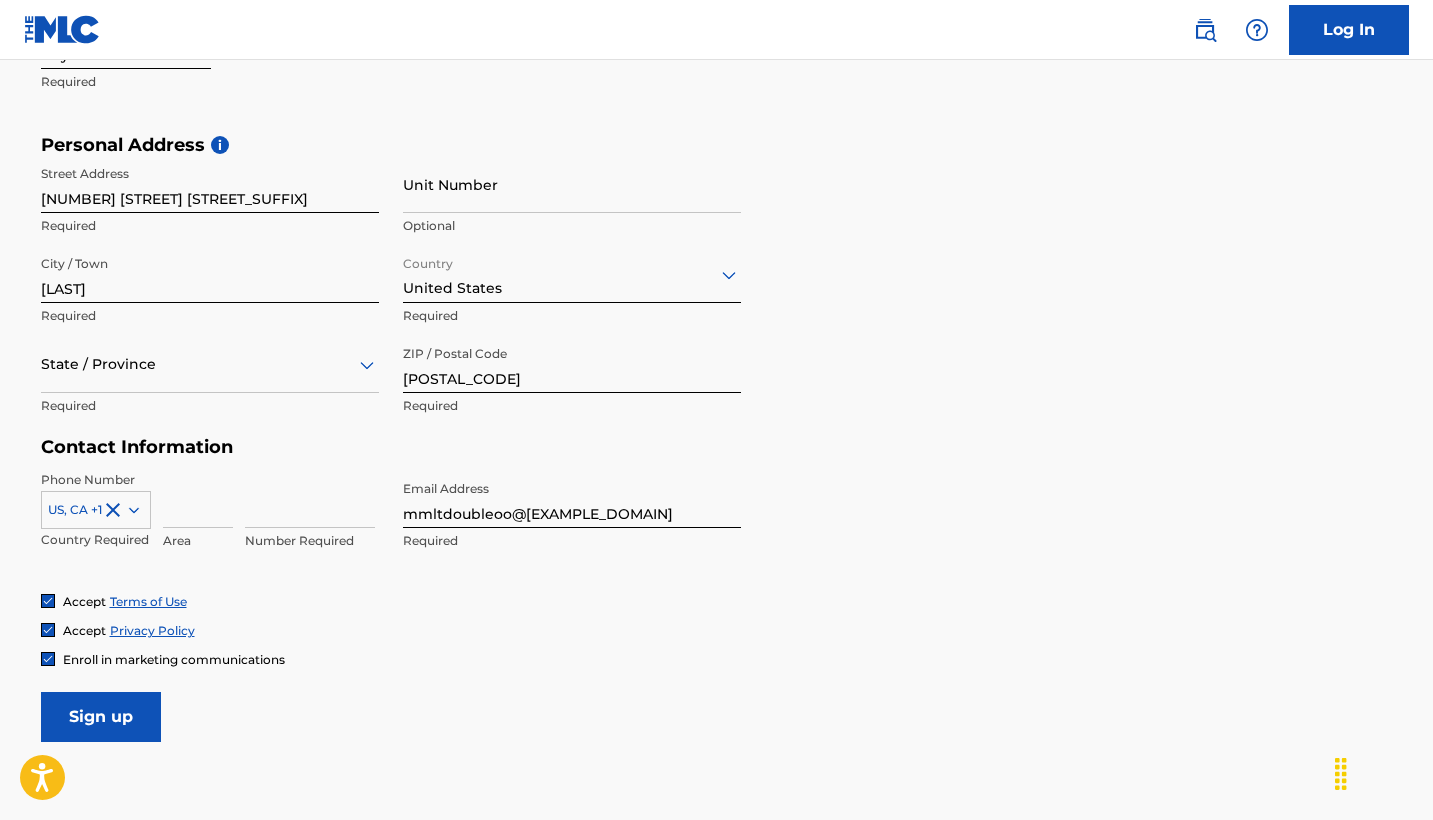 click at bounding box center [198, 499] 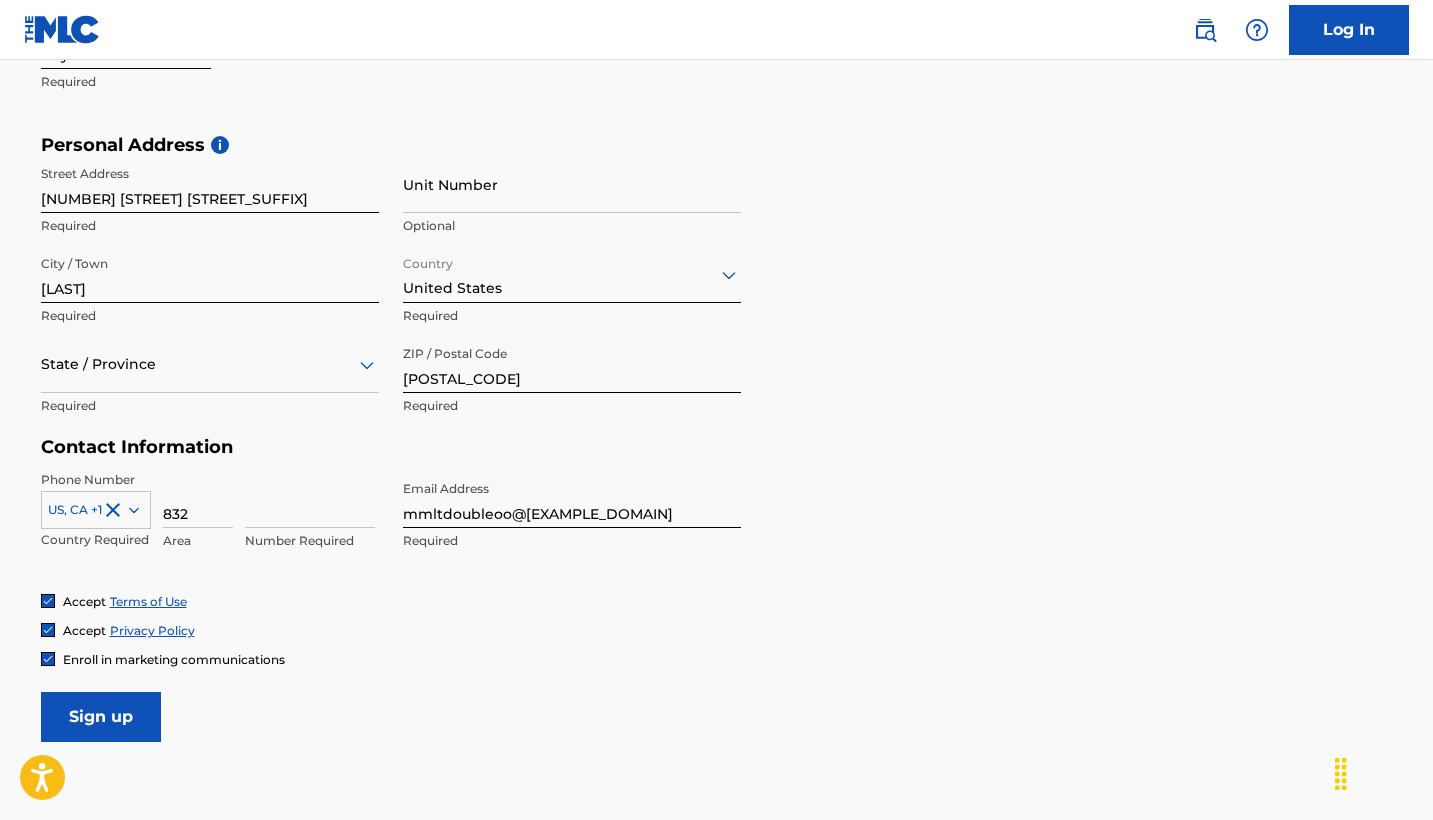 type on "832" 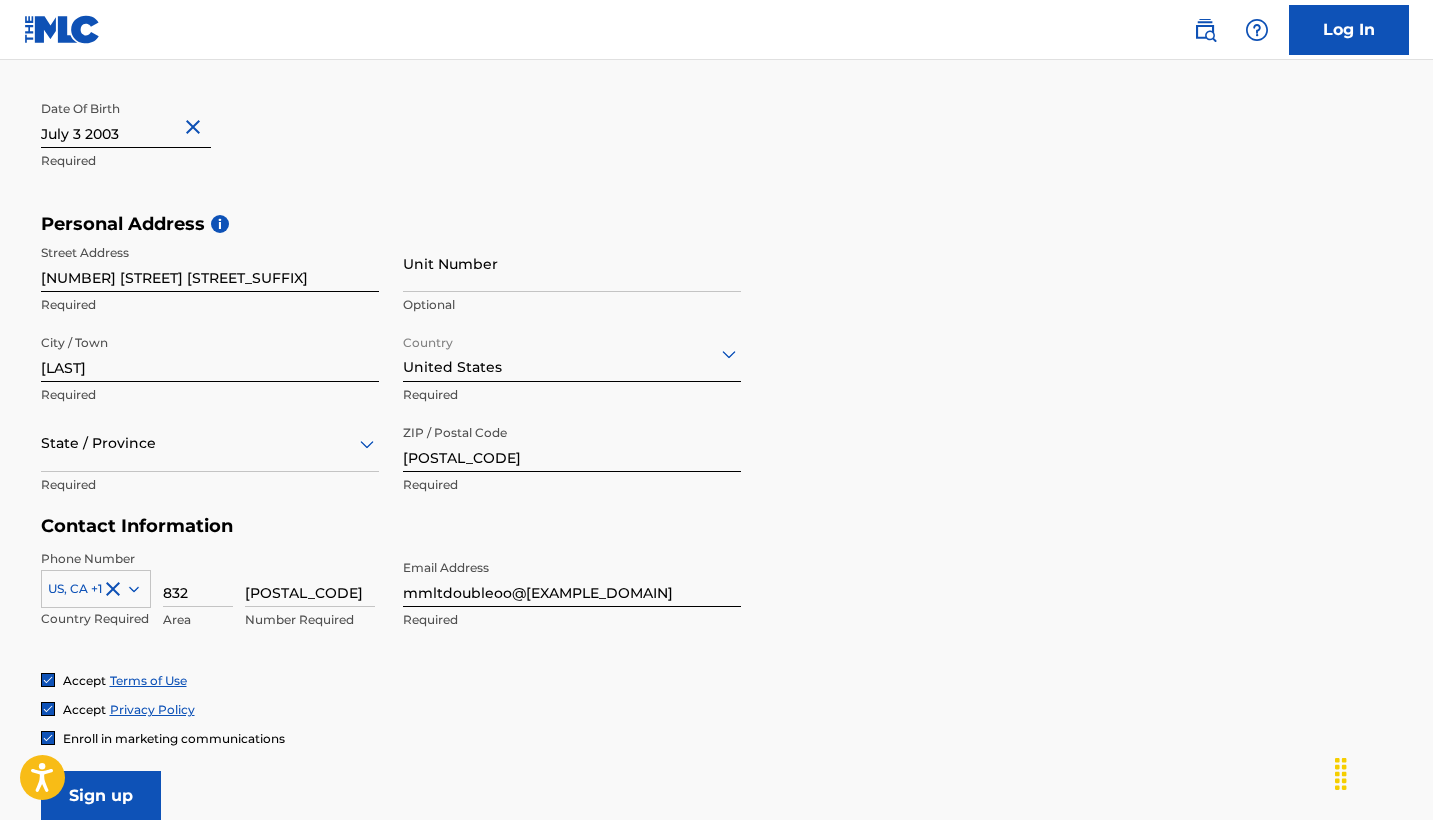 scroll, scrollTop: 514, scrollLeft: 0, axis: vertical 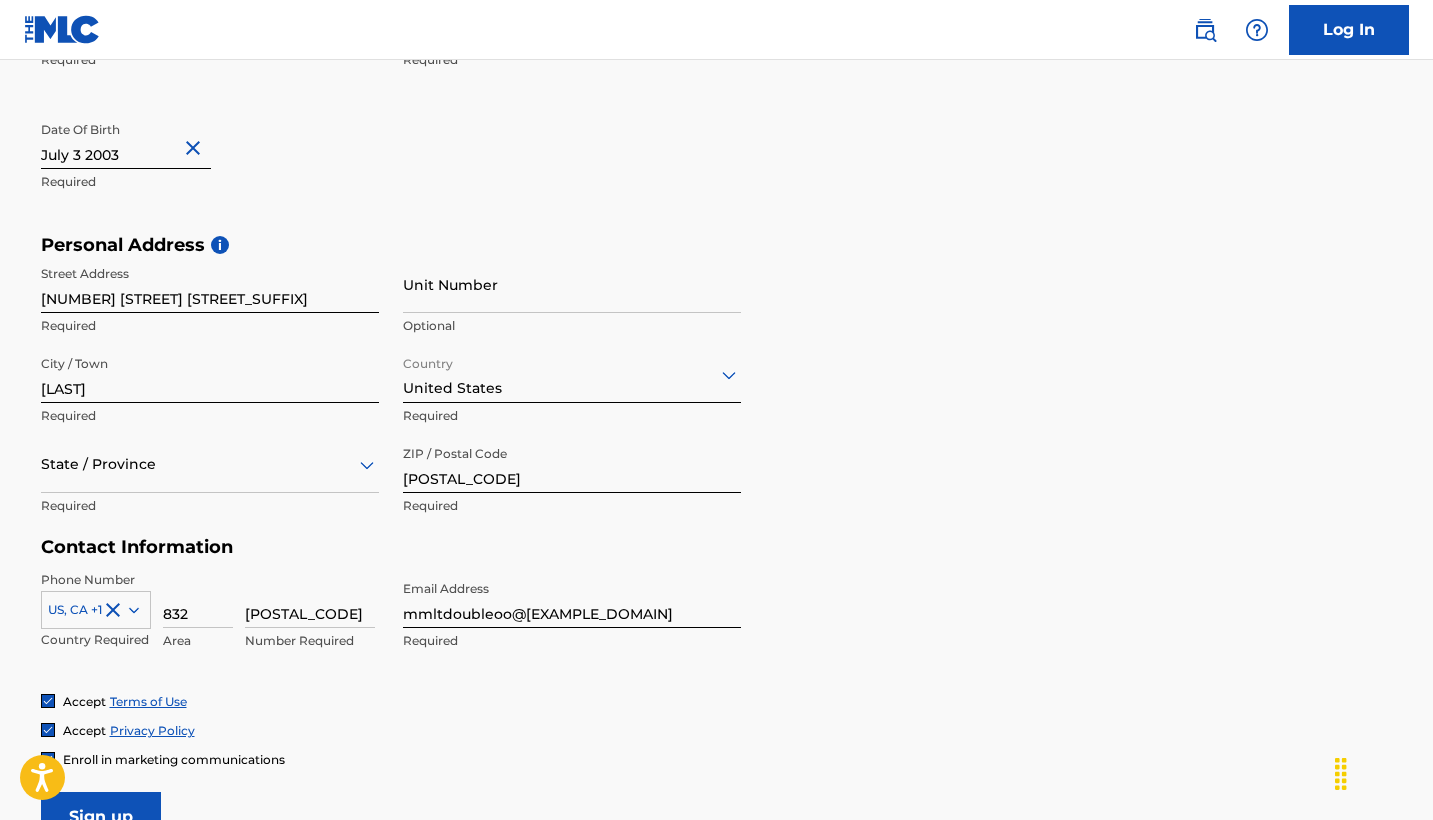 type on "[POSTAL_CODE]" 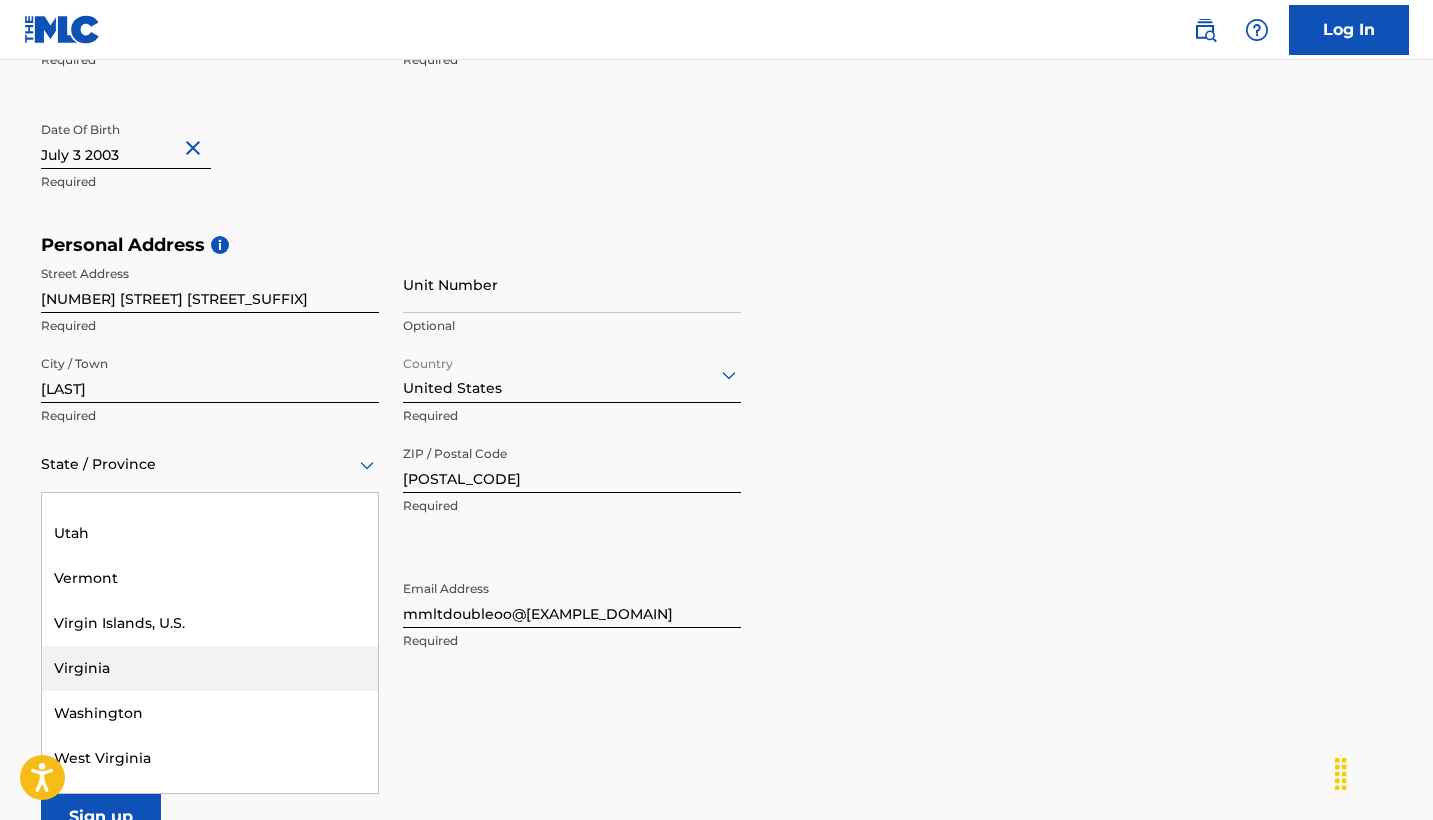 scroll, scrollTop: 2168, scrollLeft: 0, axis: vertical 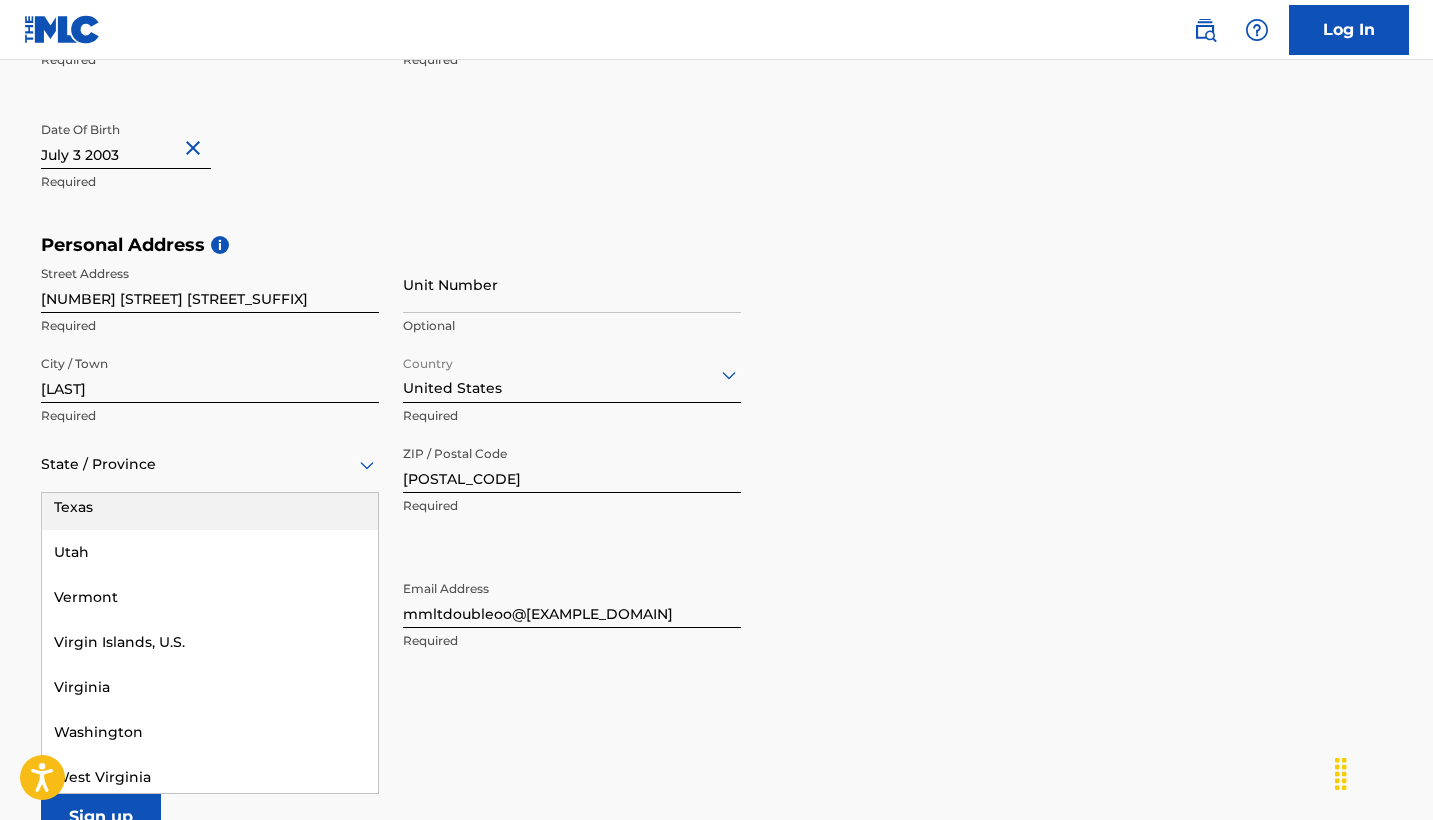 click on "Texas" at bounding box center [210, 507] 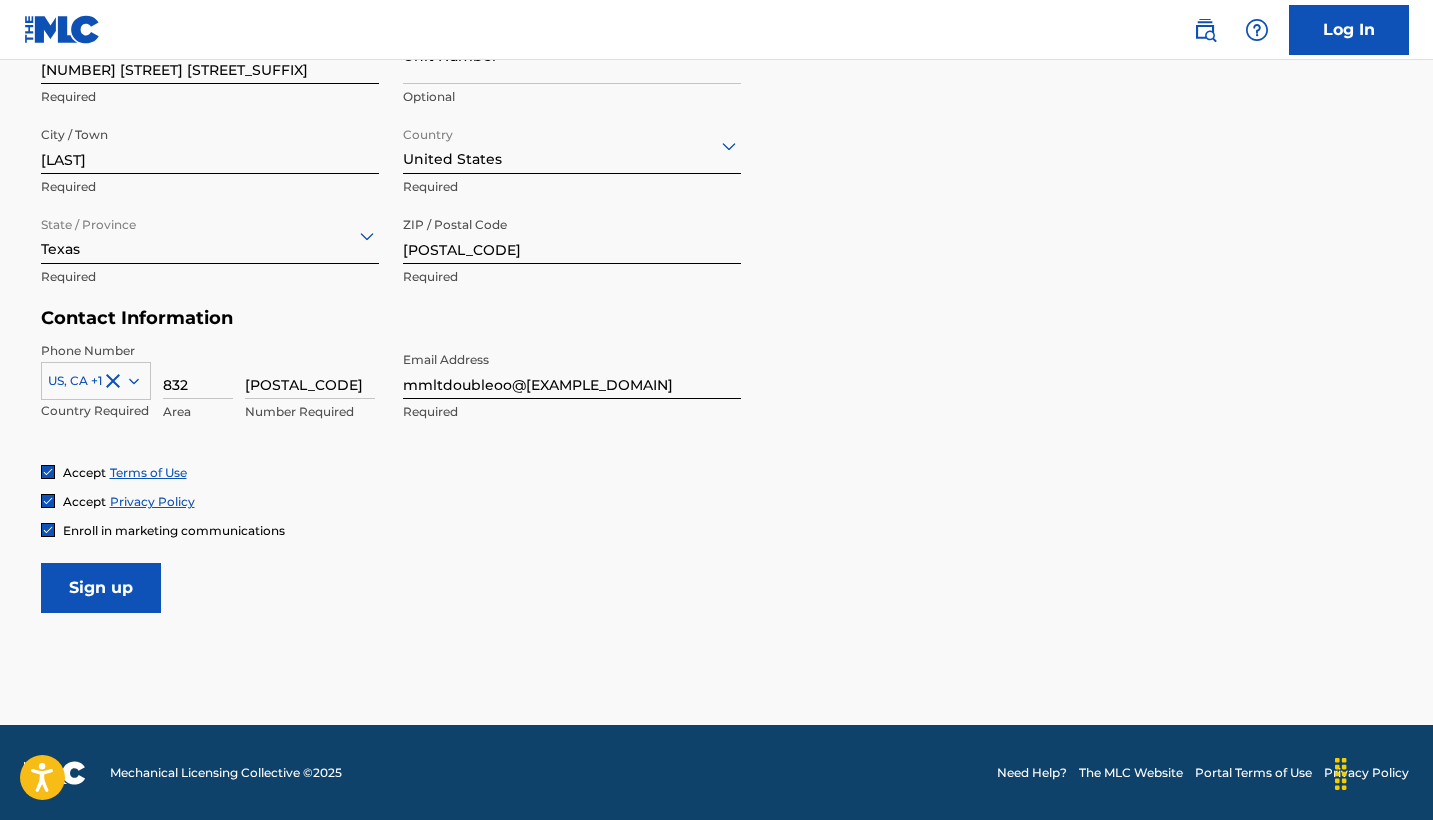 scroll, scrollTop: 742, scrollLeft: 0, axis: vertical 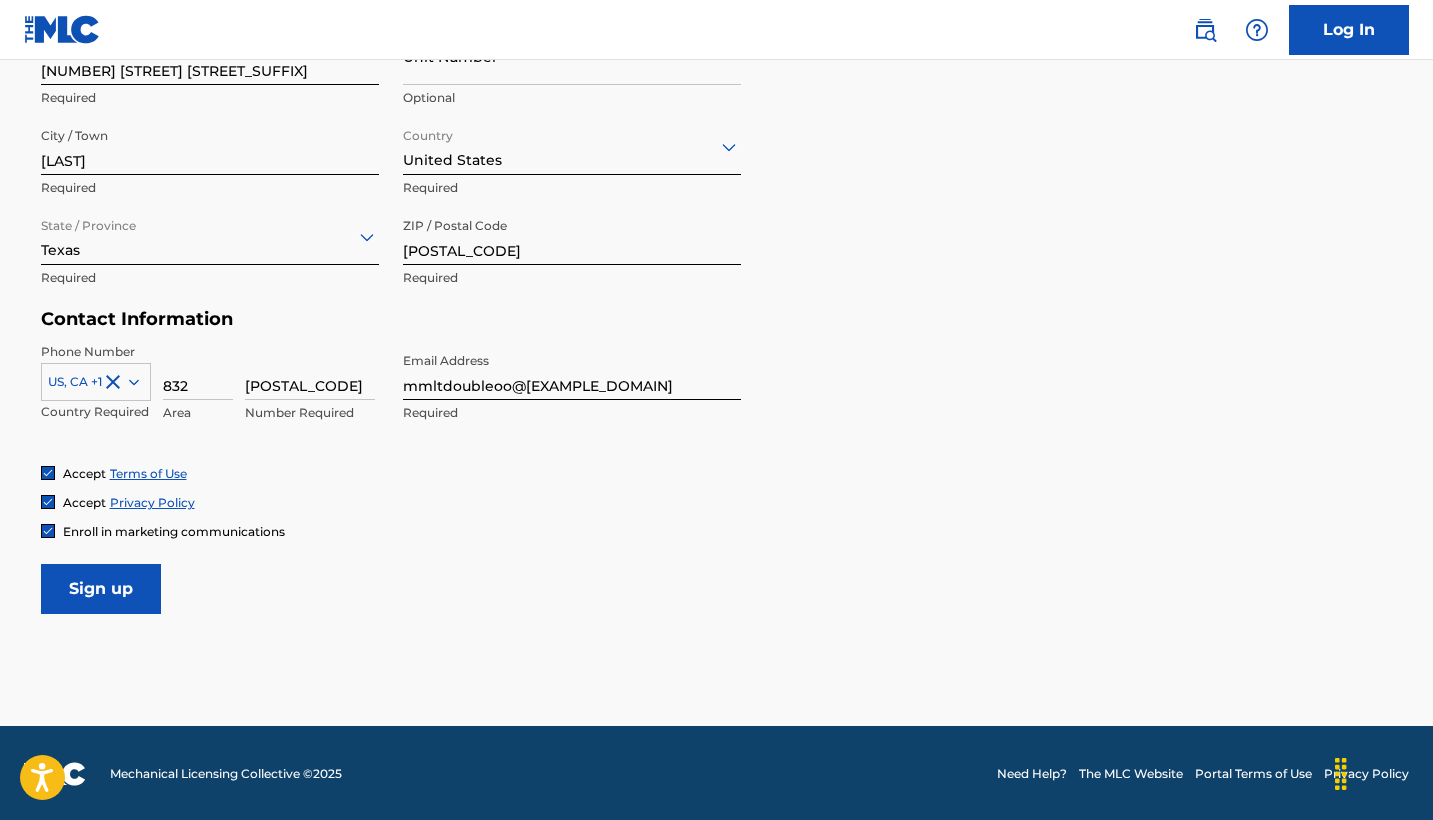 click on "Sign up" at bounding box center [101, 589] 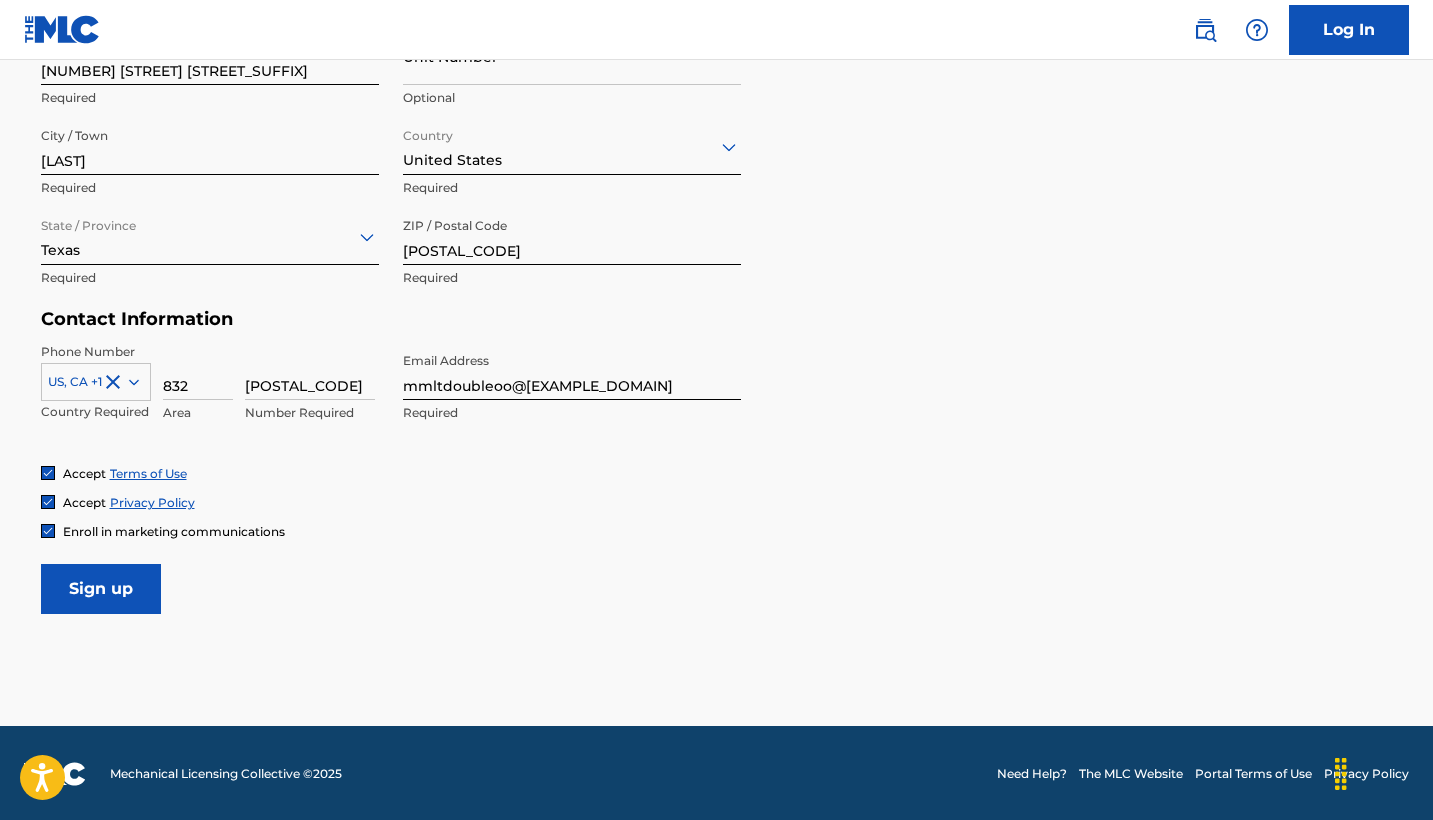 scroll, scrollTop: 0, scrollLeft: 0, axis: both 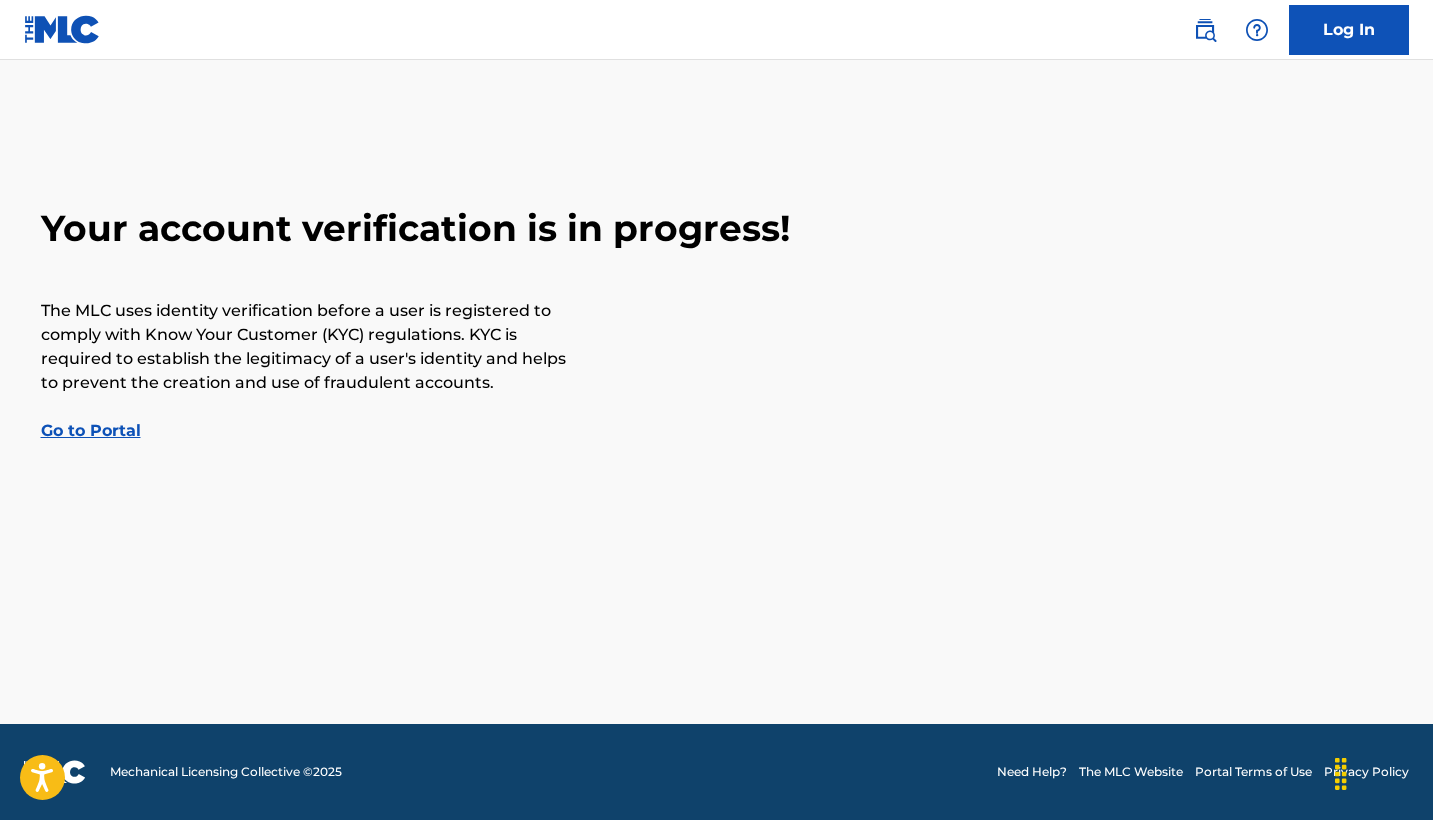 click on "Go to Portal" at bounding box center (91, 430) 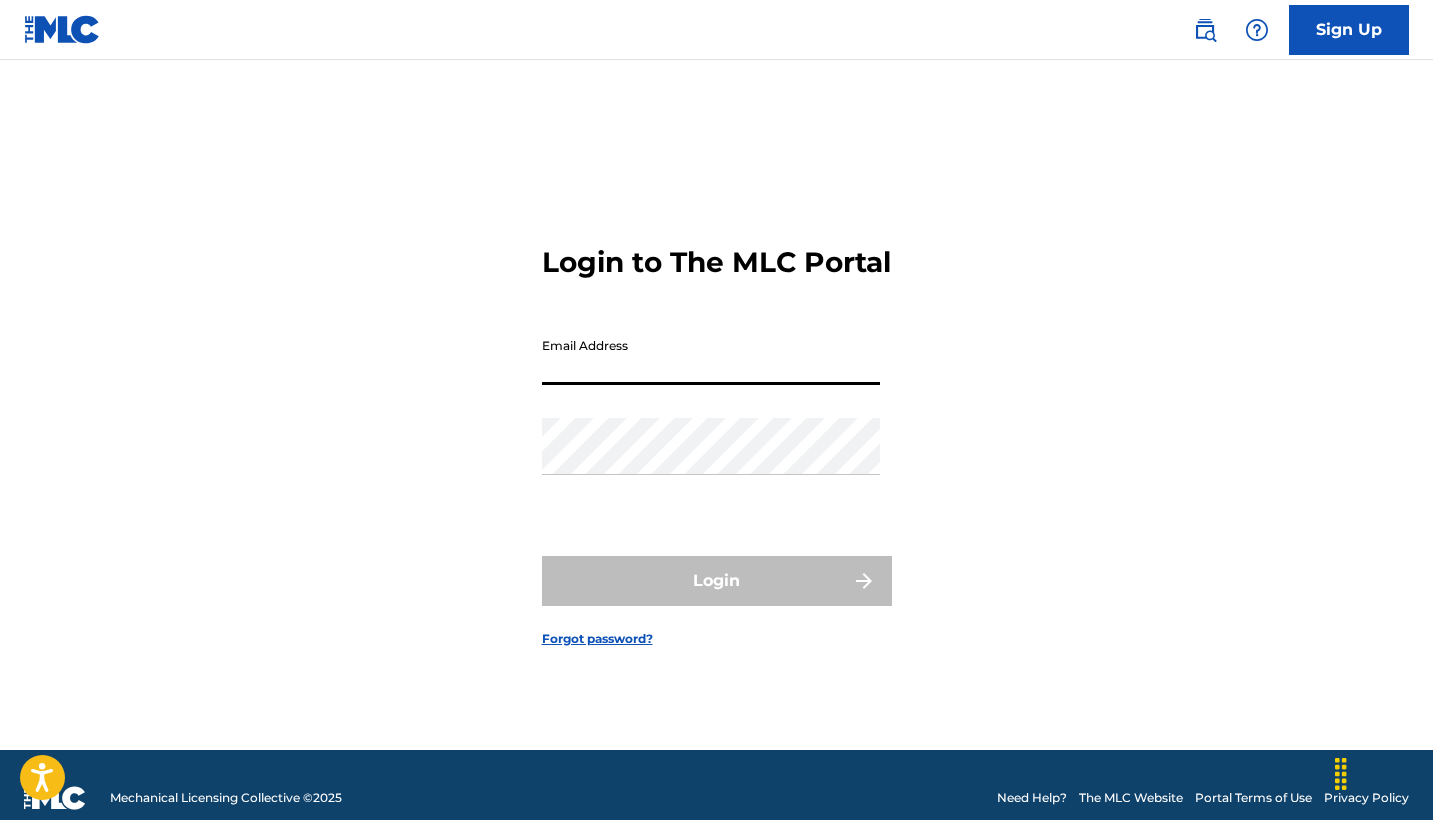 type on "THE MLC" 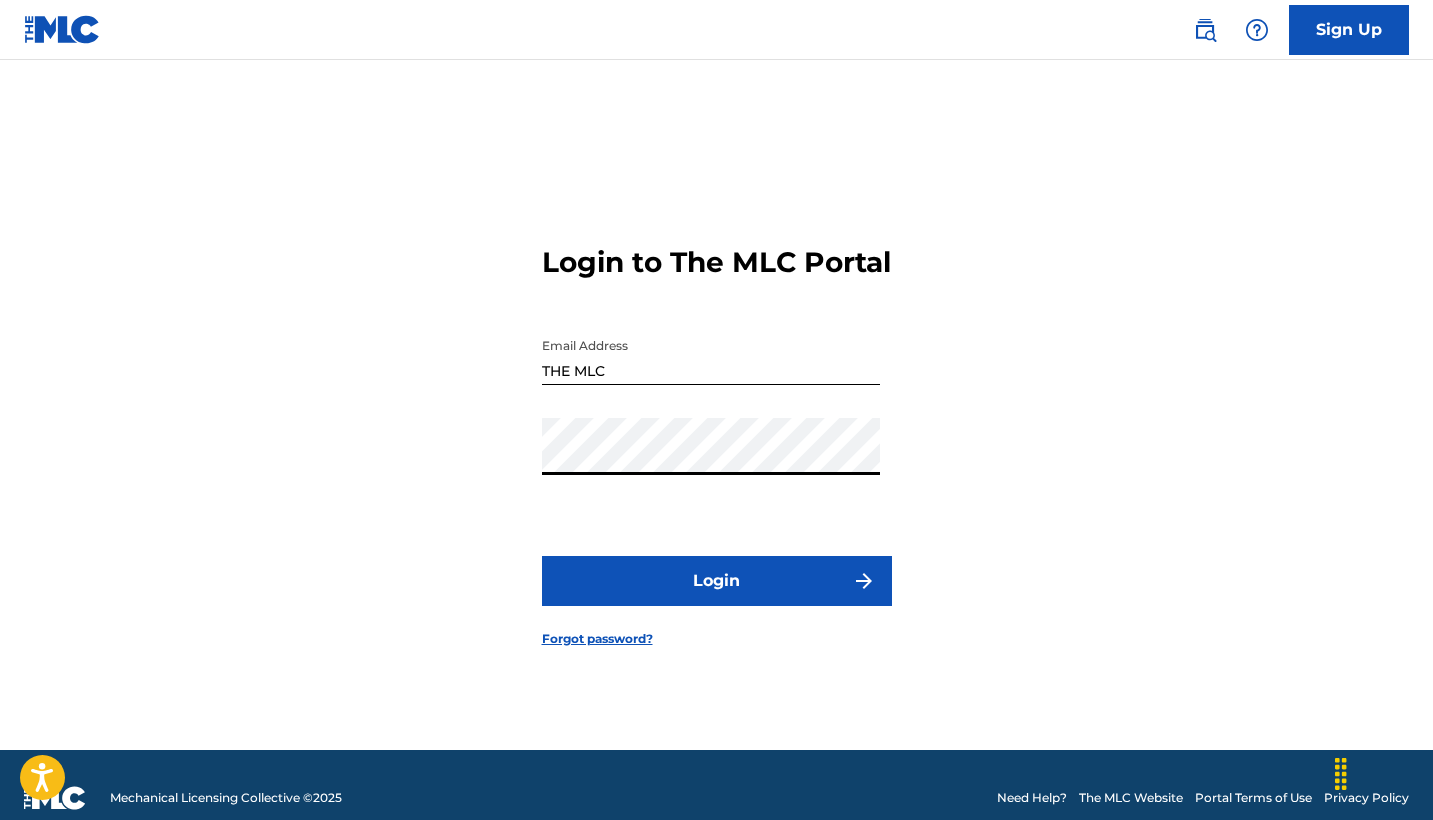 click on "THE MLC" at bounding box center [711, 356] 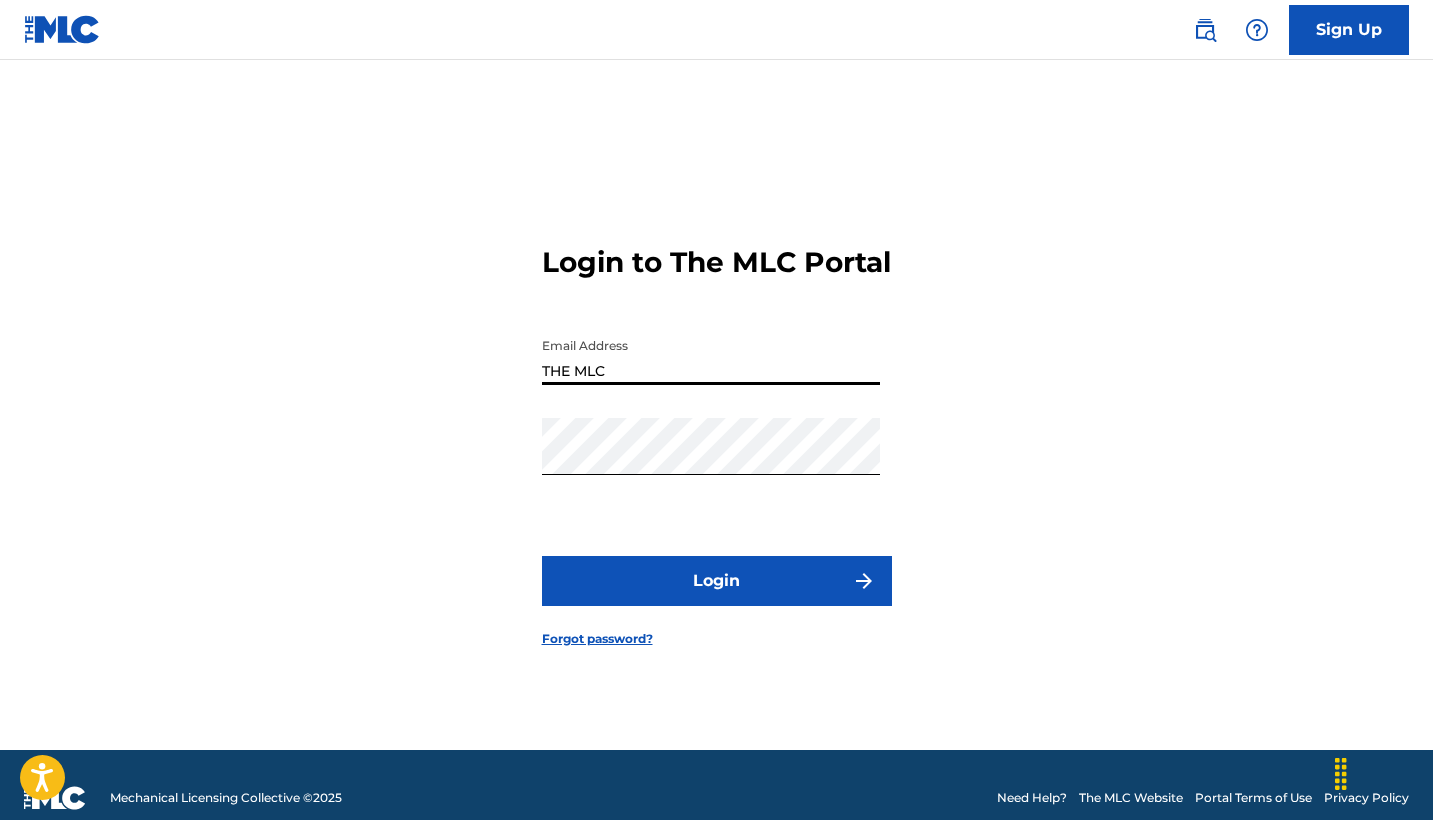 click on "THE MLC" at bounding box center (711, 356) 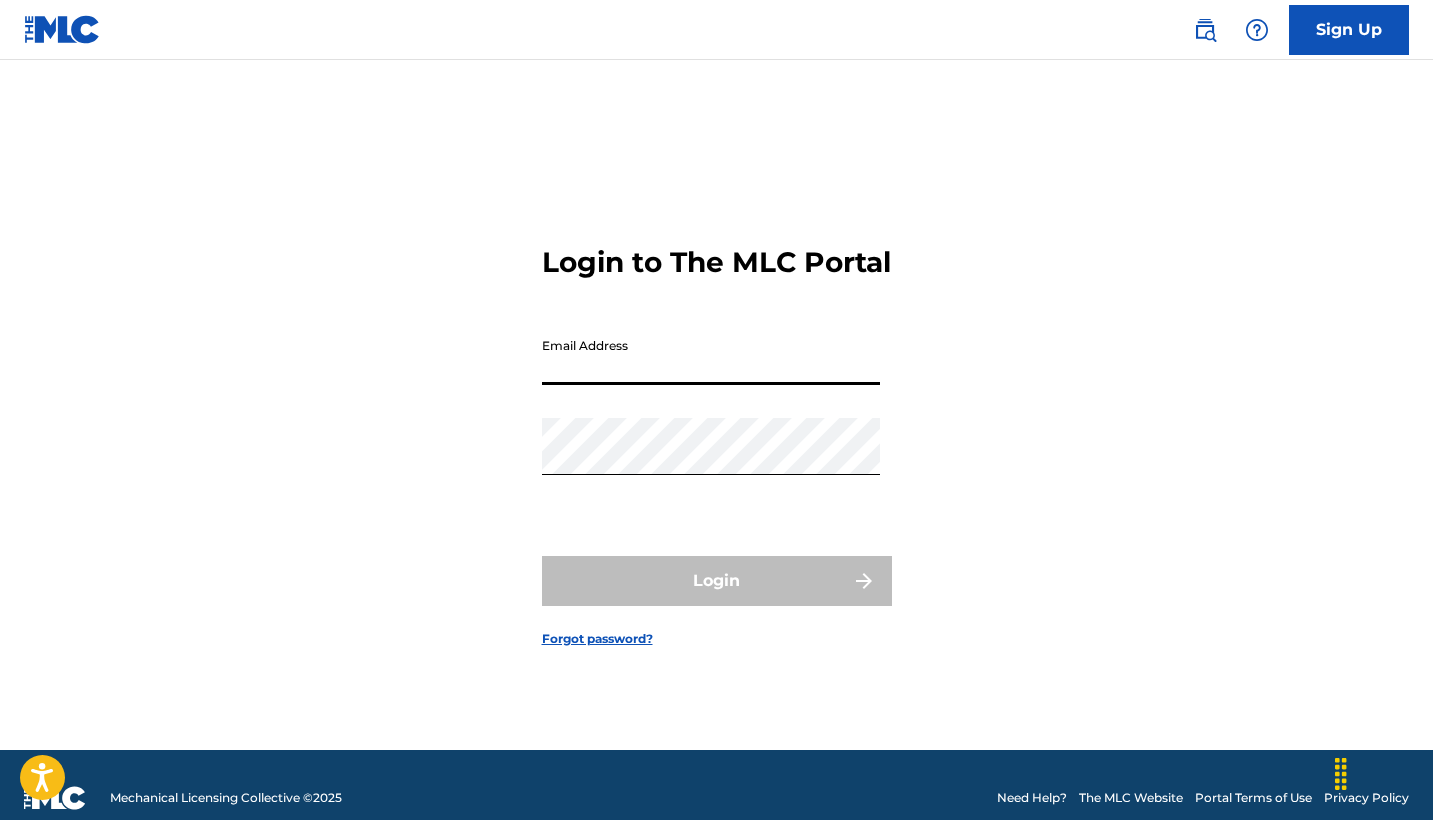 click on "Email Address" at bounding box center (711, 356) 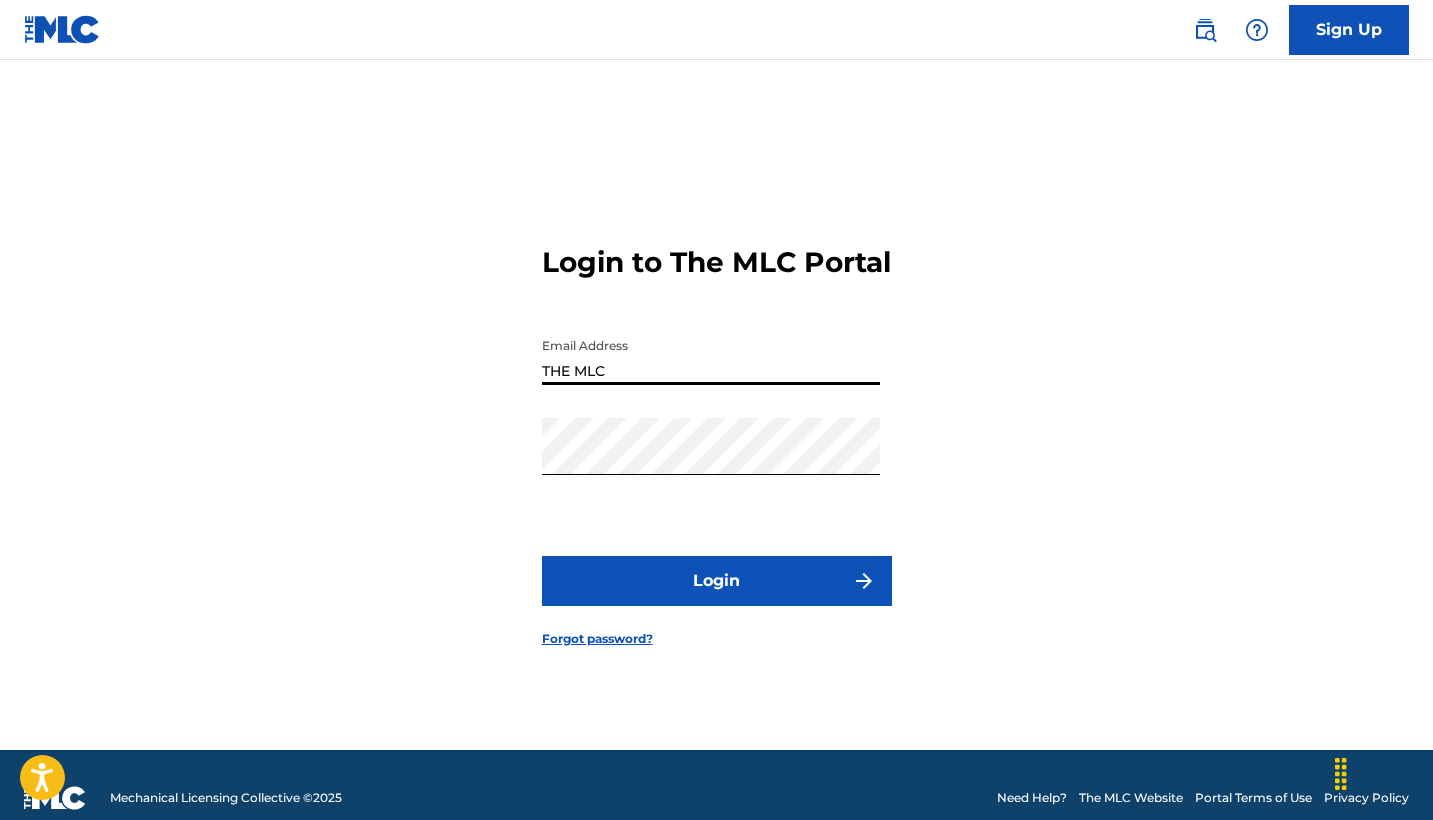 click on "THE MLC" at bounding box center (711, 356) 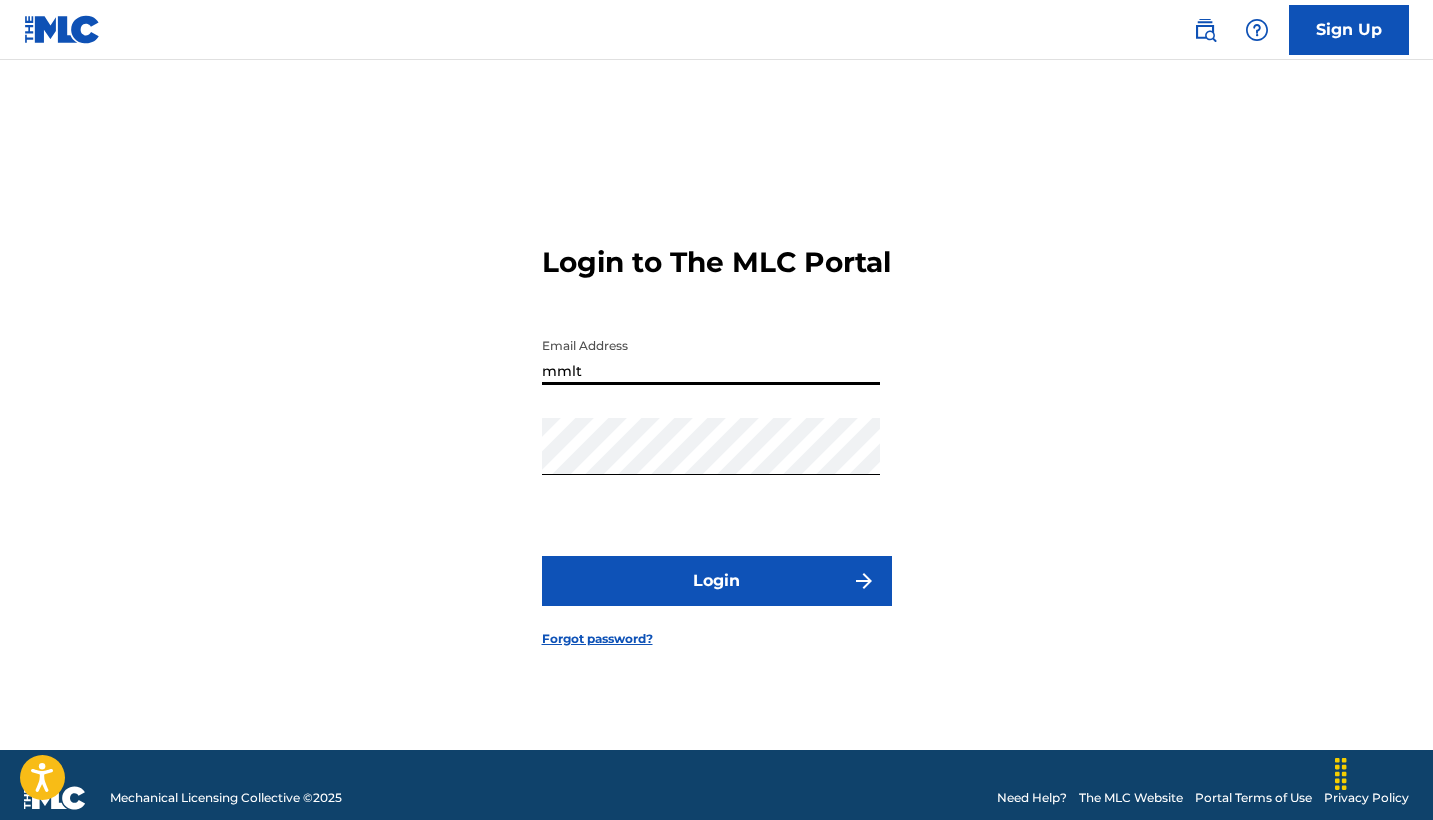 type on "mmltdoubleoo@[EXAMPLE_DOMAIN]" 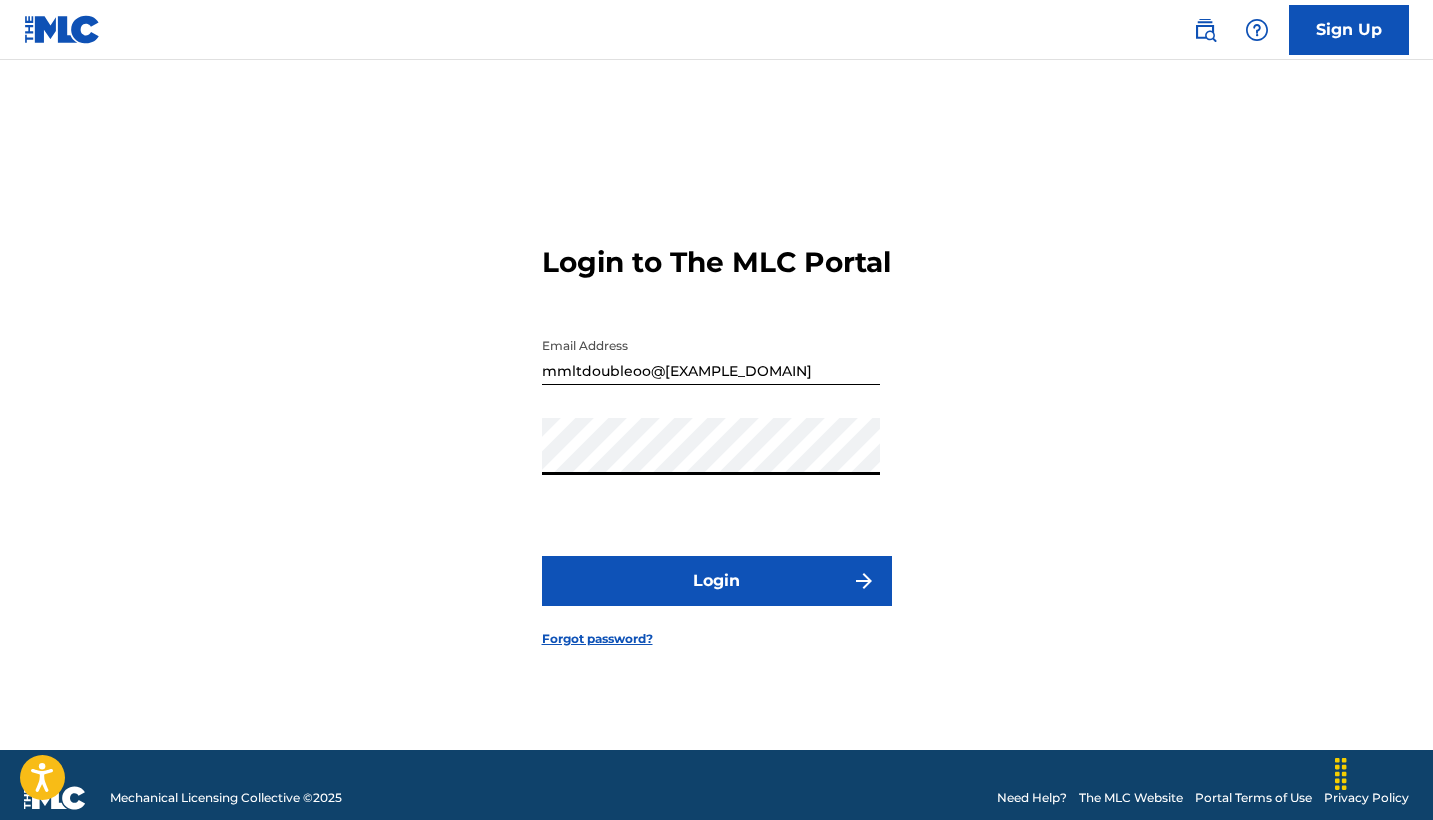 click on "Login" at bounding box center [717, 581] 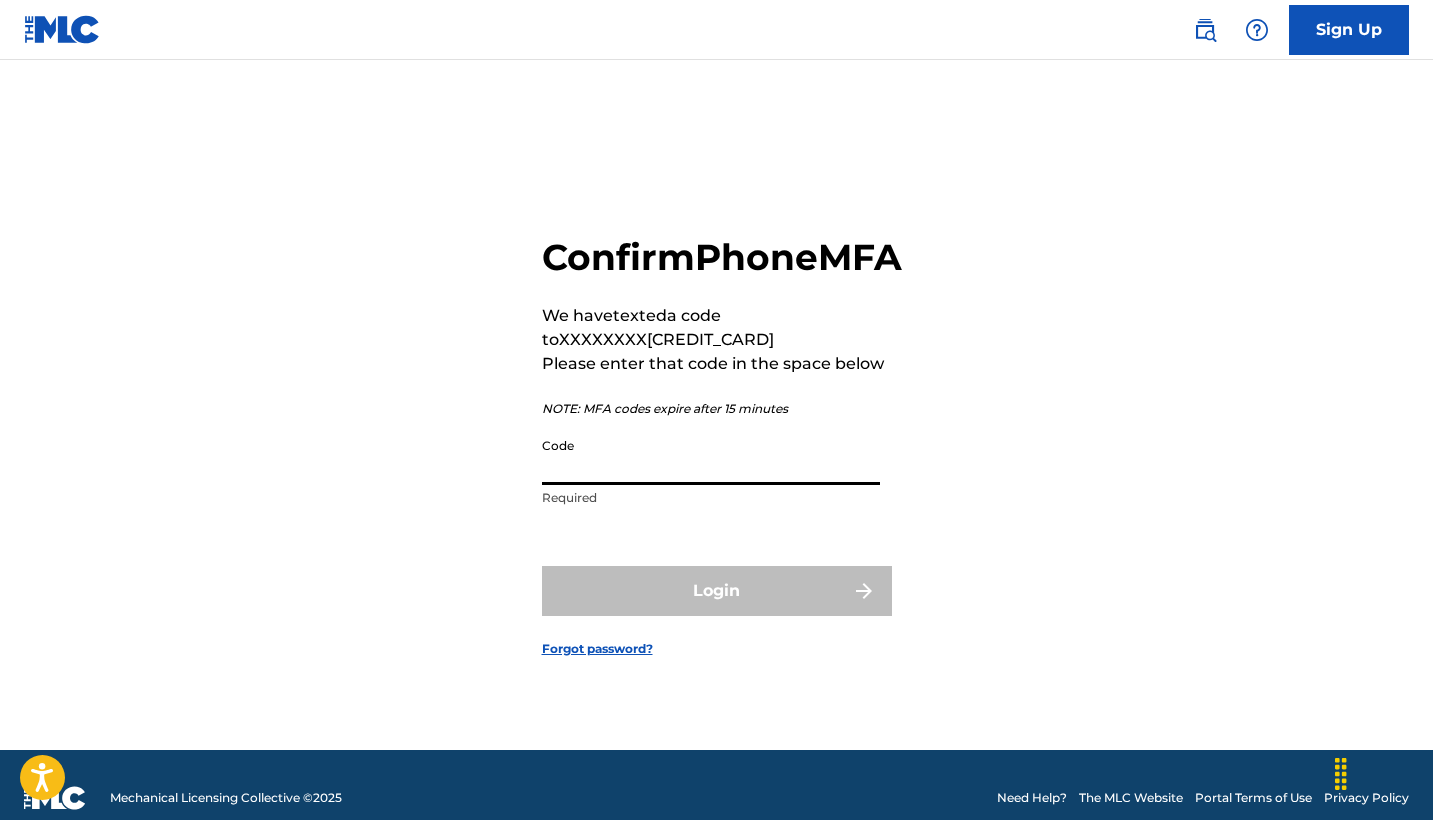 click on "Code" at bounding box center (711, 456) 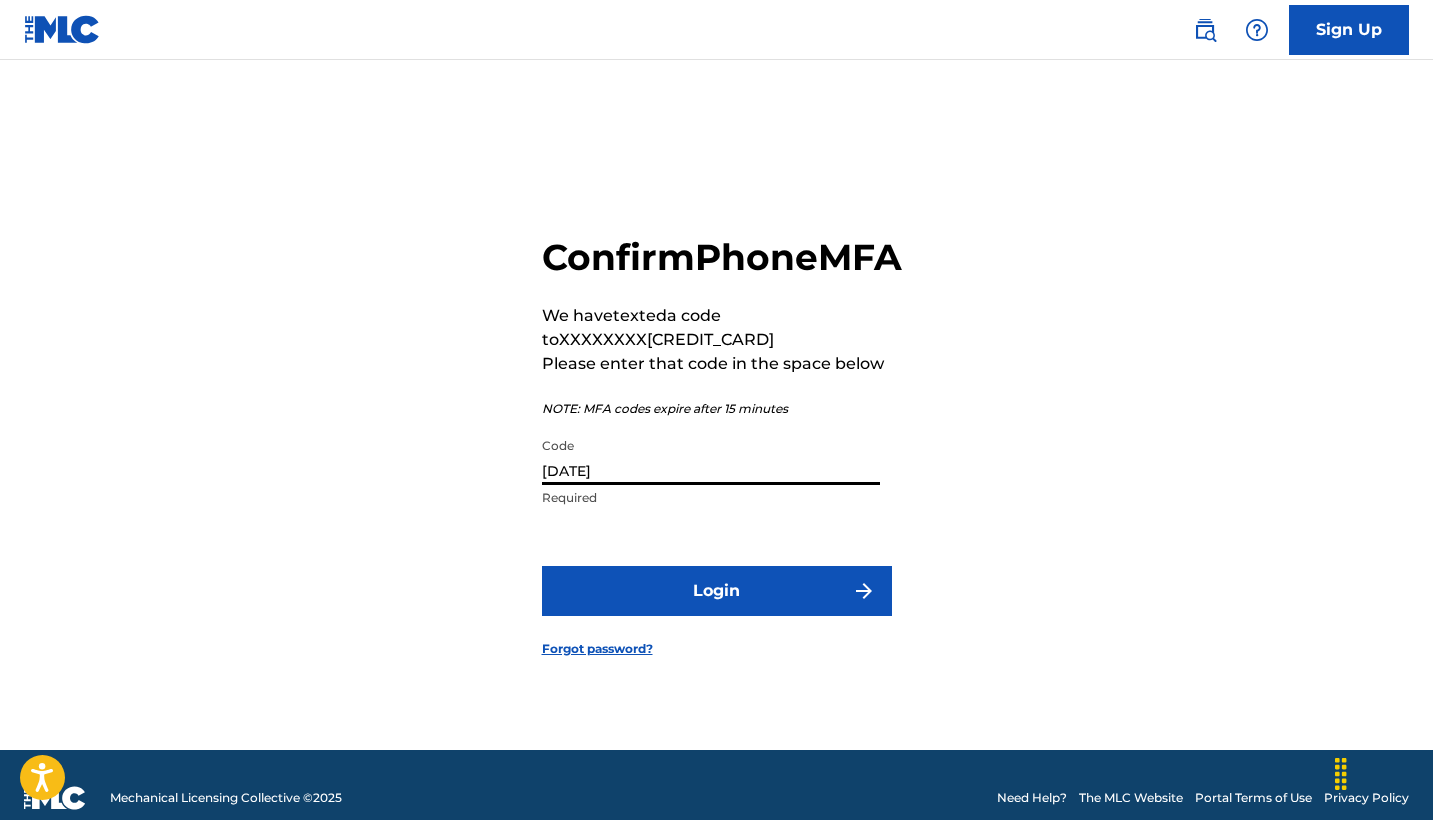 type on "[DATE]" 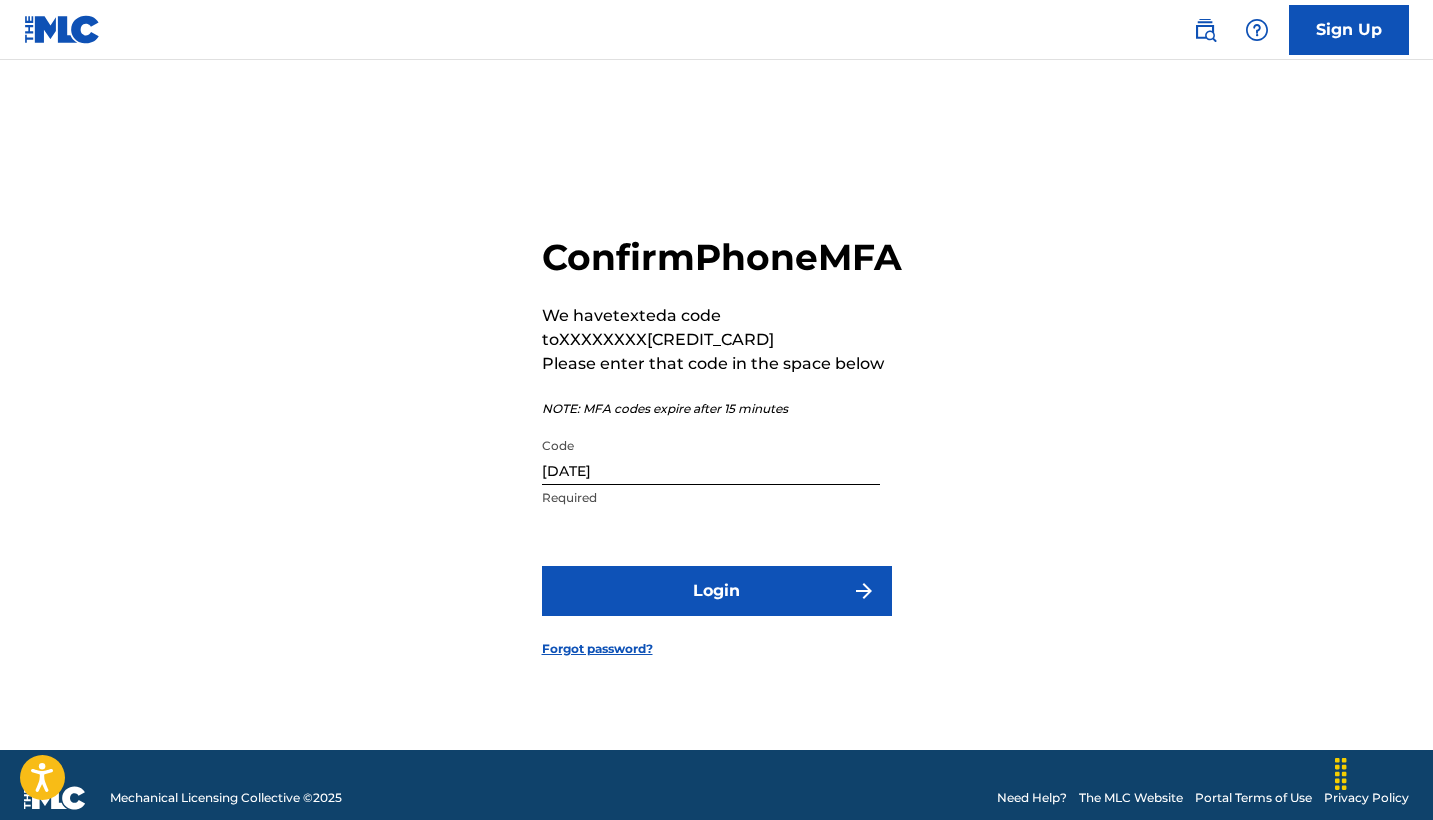 click on "Login" at bounding box center (717, 591) 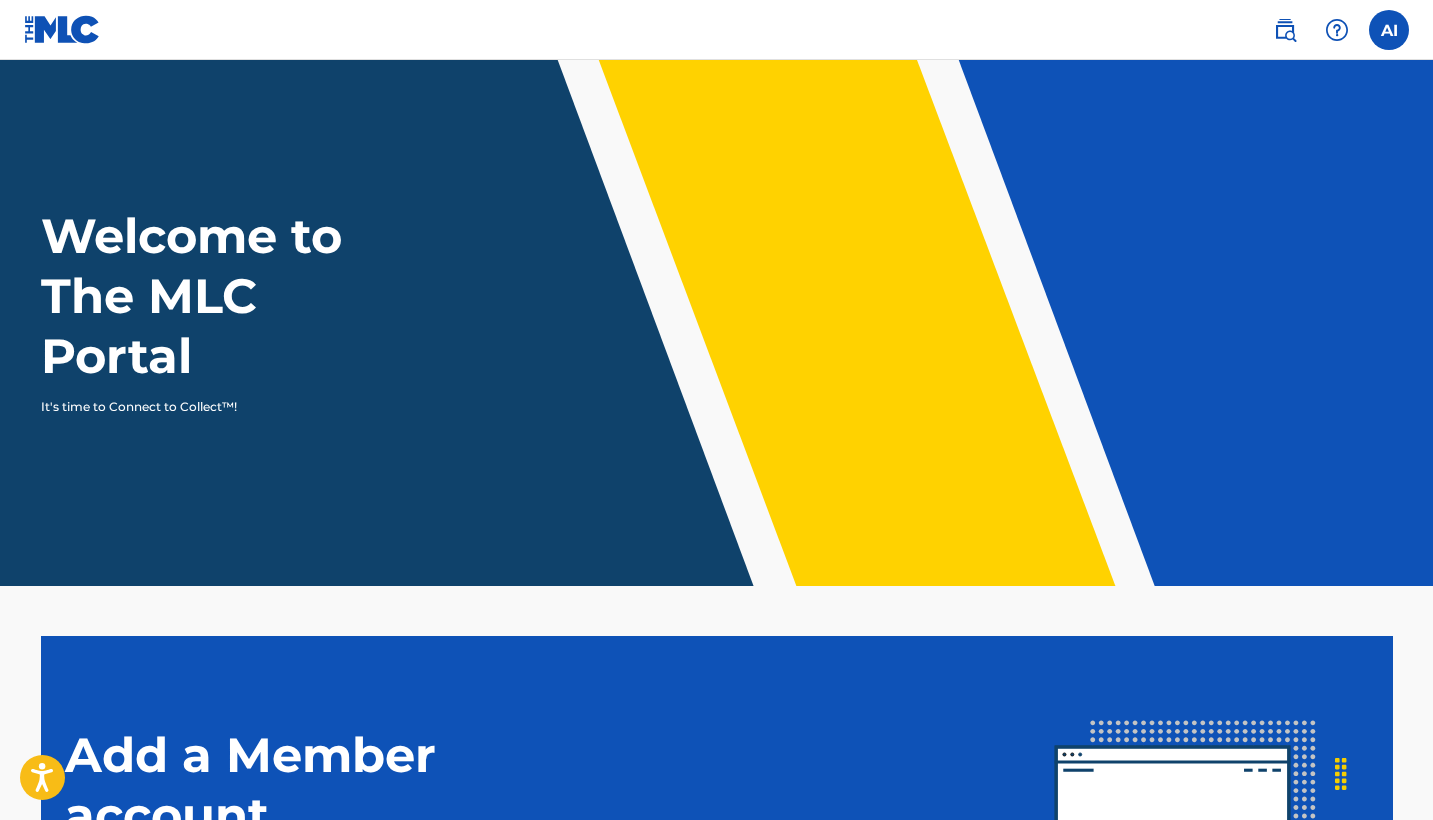 scroll, scrollTop: 0, scrollLeft: 0, axis: both 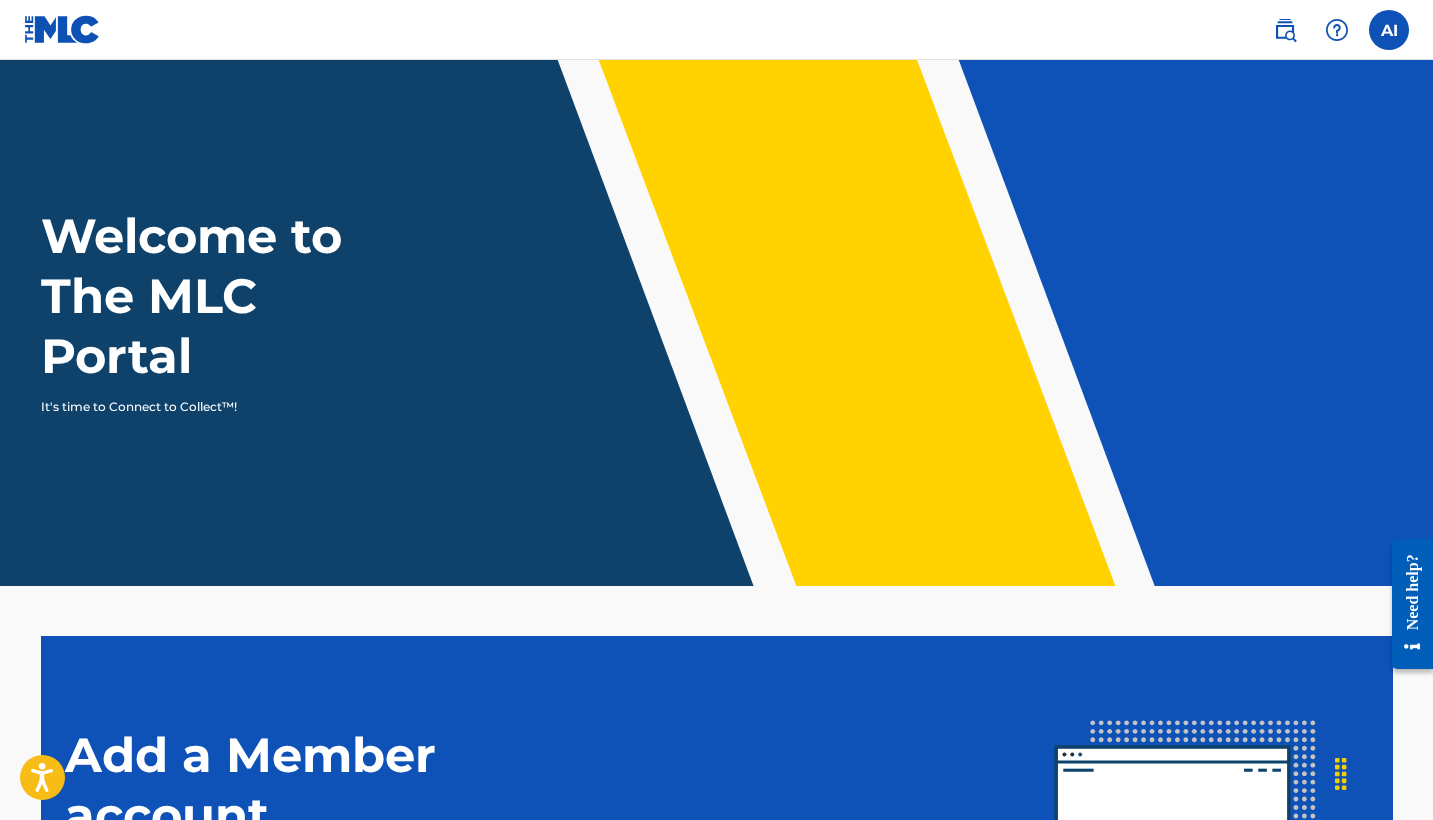 click at bounding box center [1389, 30] 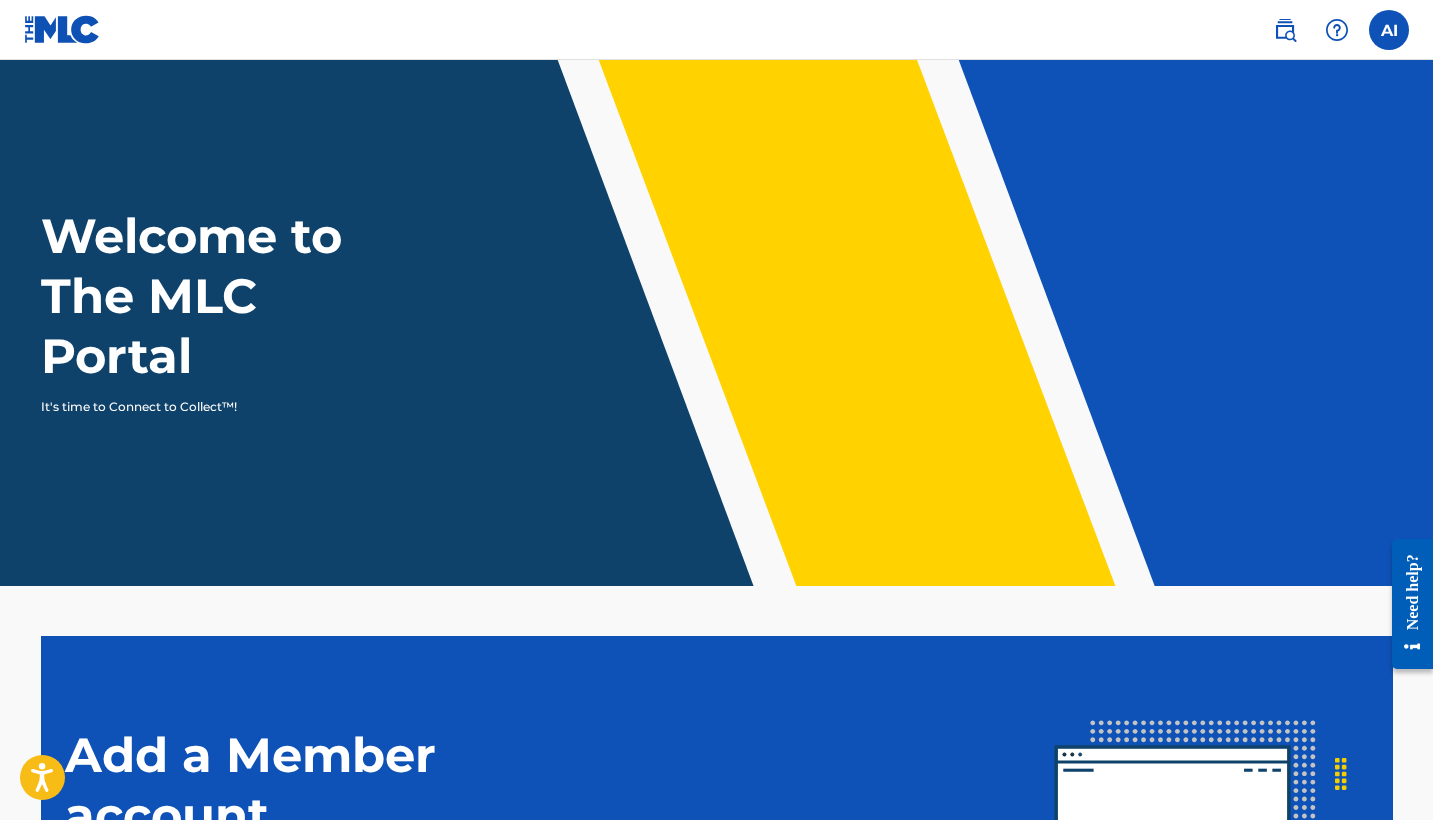 scroll, scrollTop: 0, scrollLeft: 0, axis: both 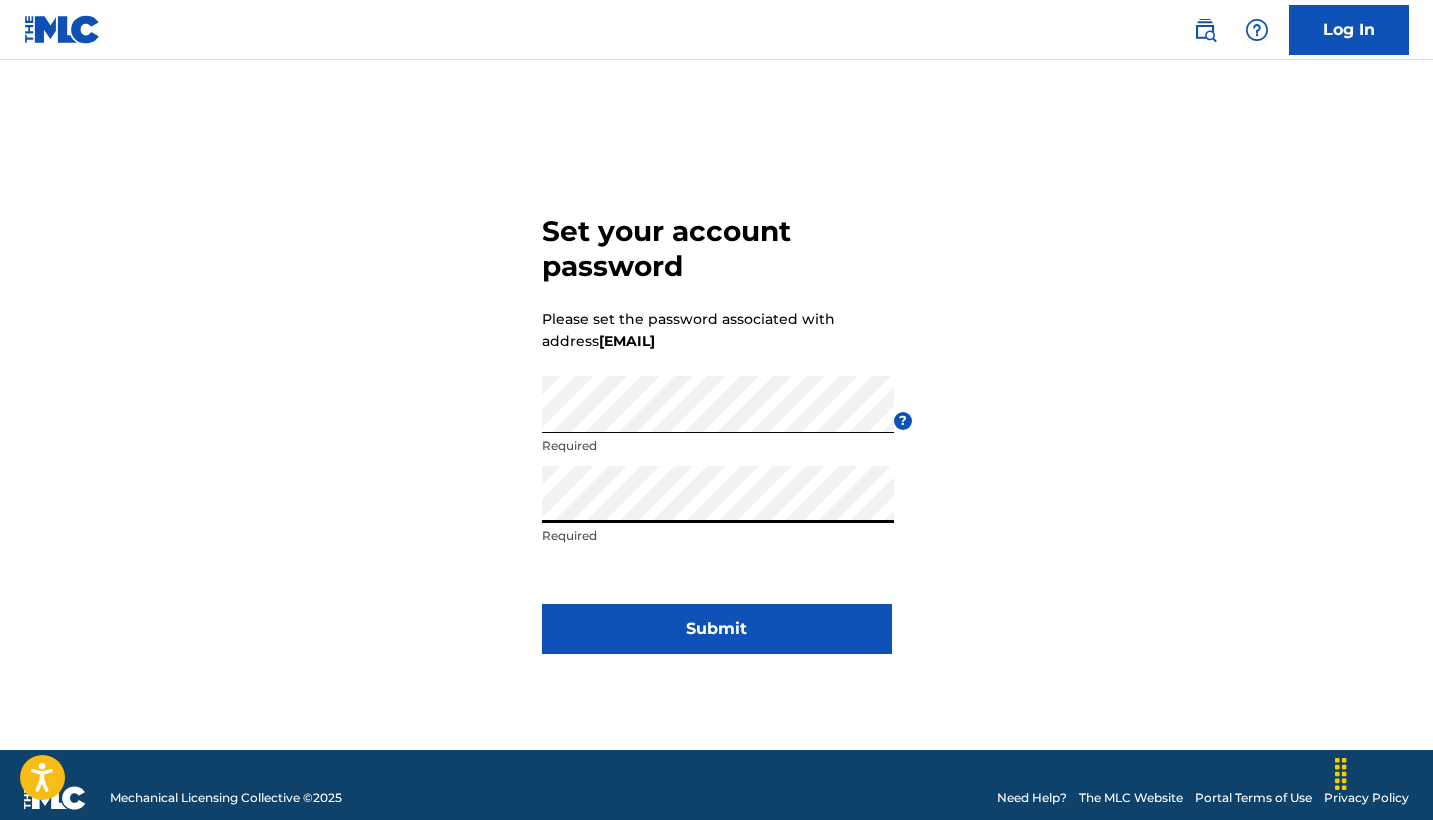 click on "Submit" at bounding box center (717, 629) 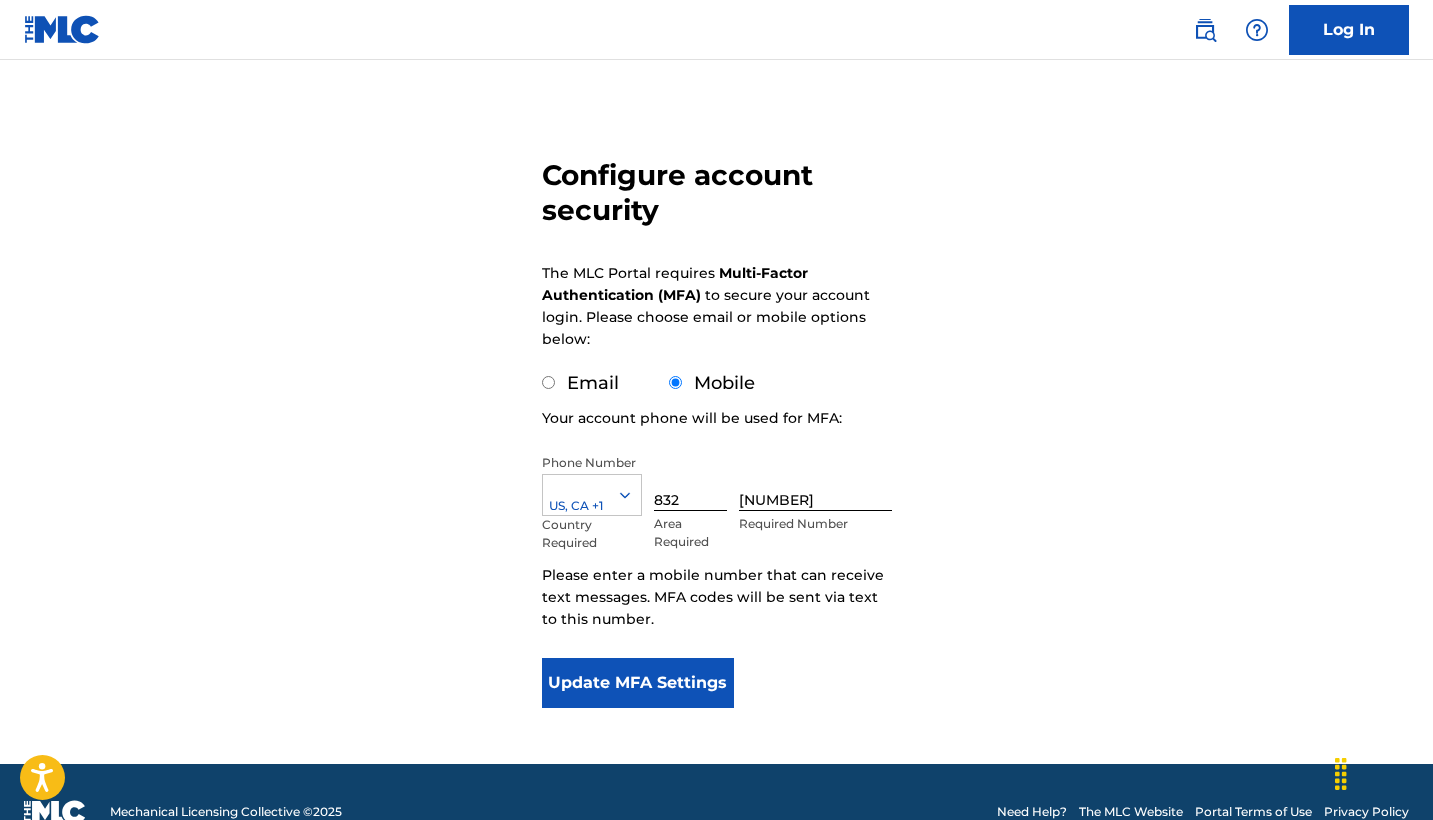 scroll, scrollTop: 108, scrollLeft: 0, axis: vertical 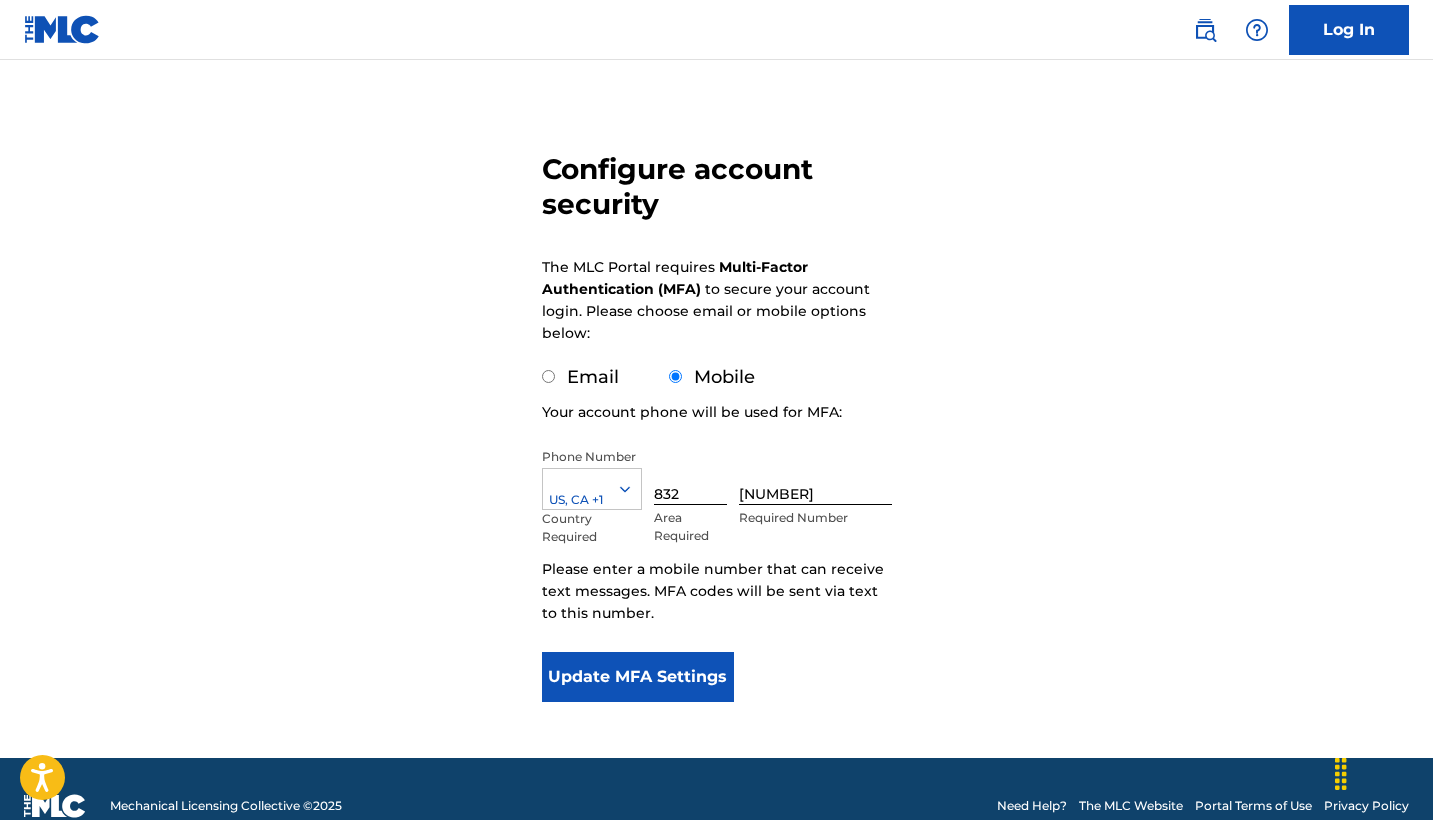 click on "Email" at bounding box center (580, 377) 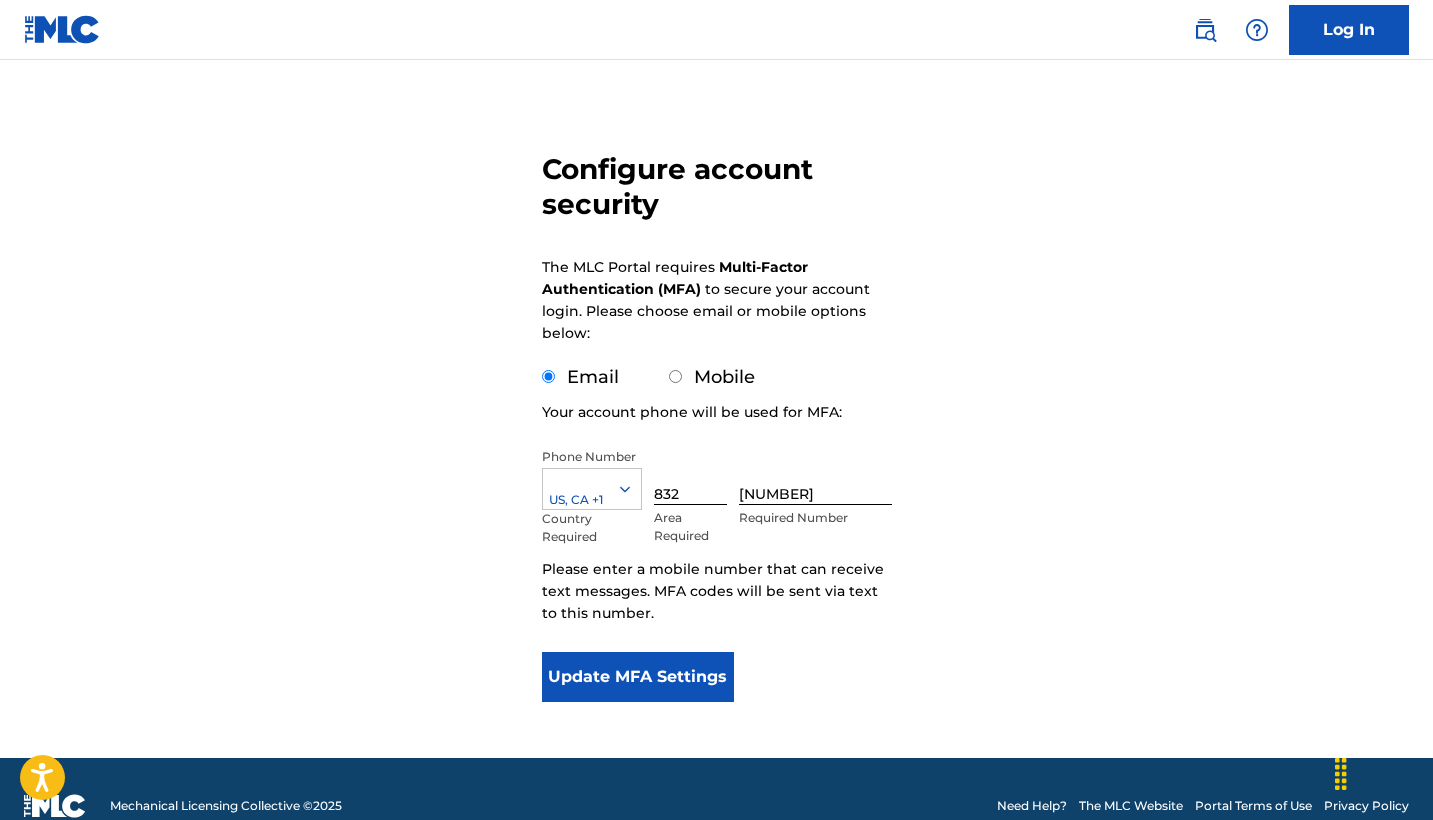 scroll, scrollTop: 0, scrollLeft: 0, axis: both 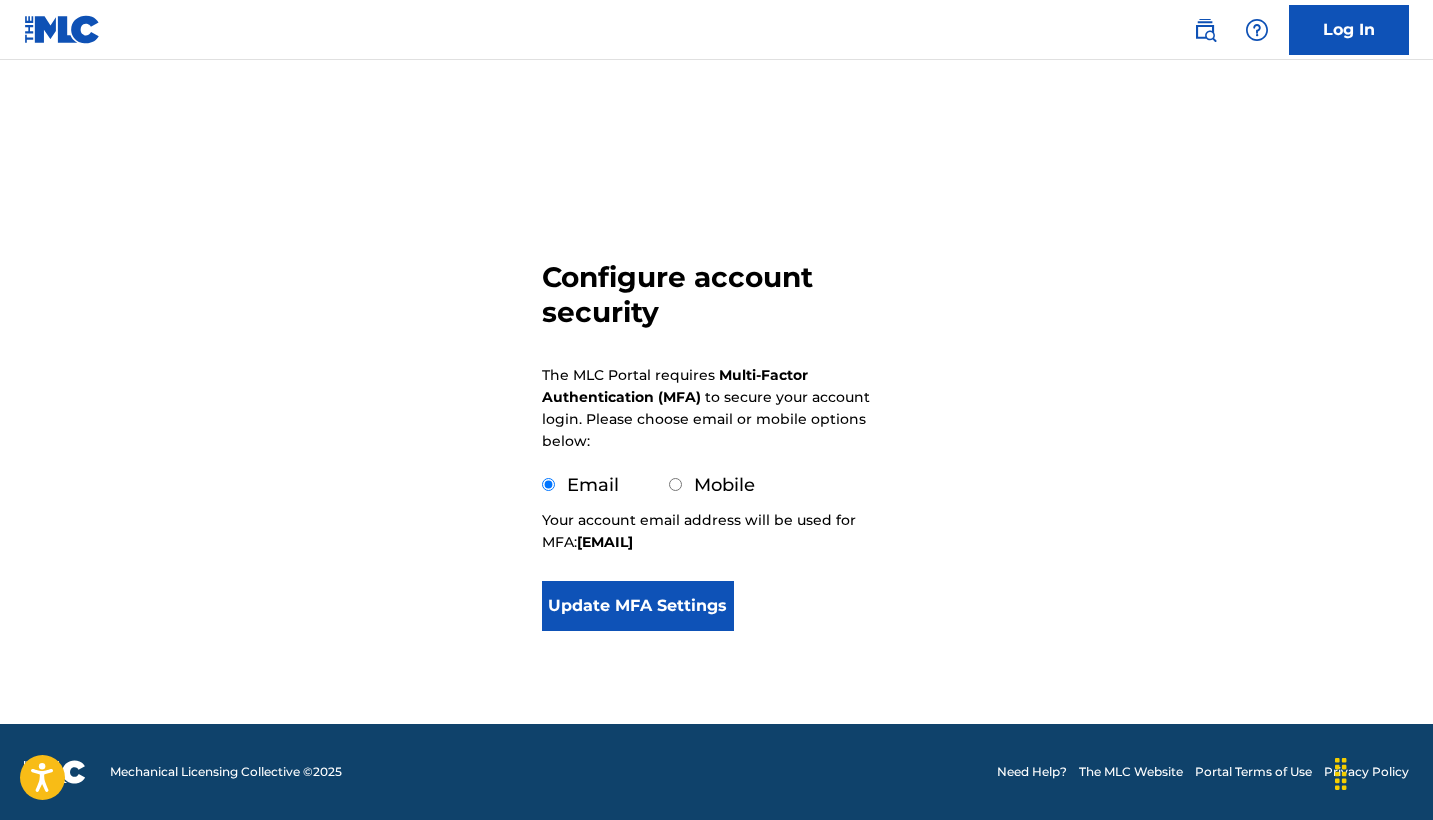 click on "Mobile" at bounding box center (675, 484) 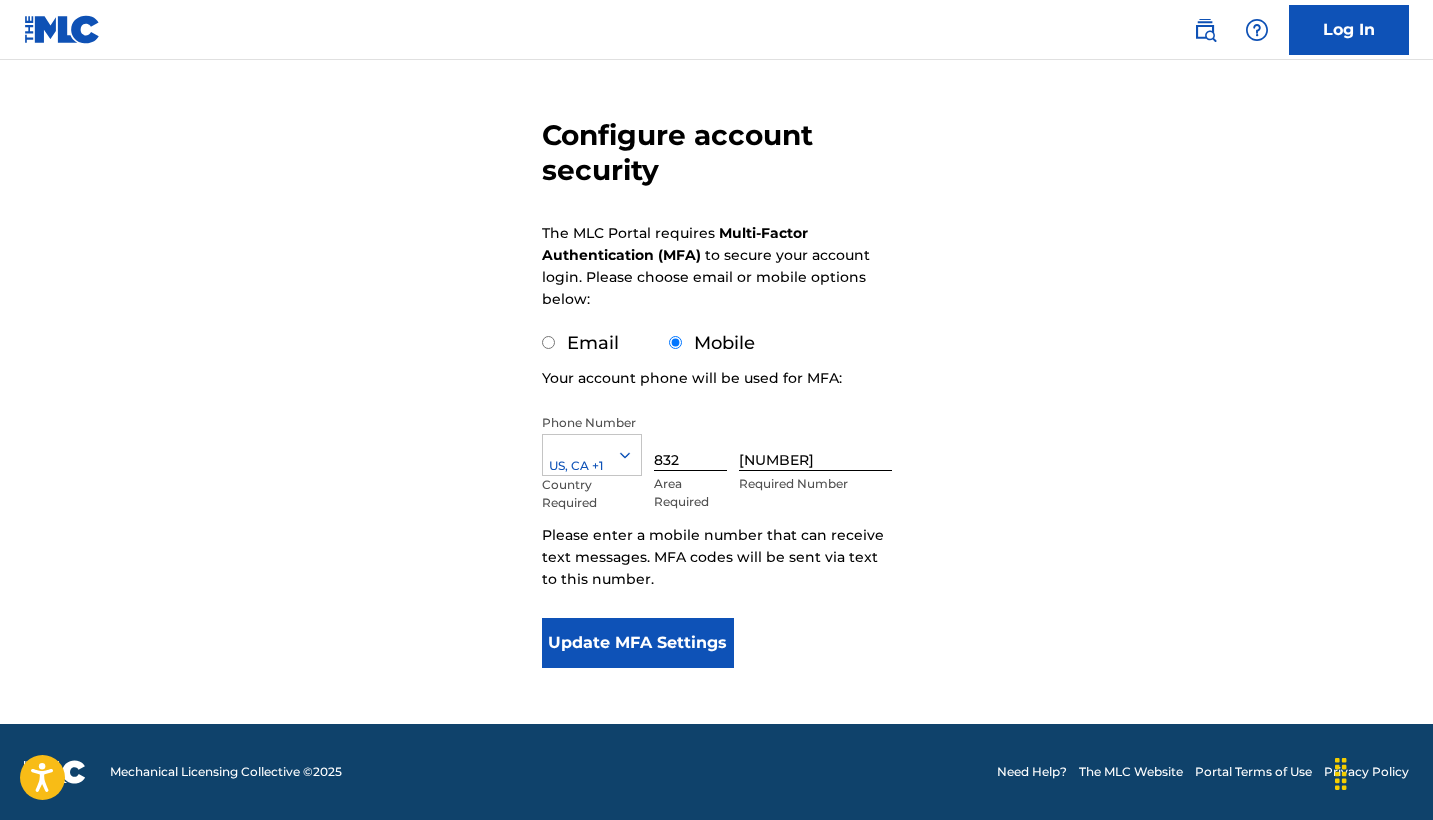 scroll, scrollTop: 142, scrollLeft: 0, axis: vertical 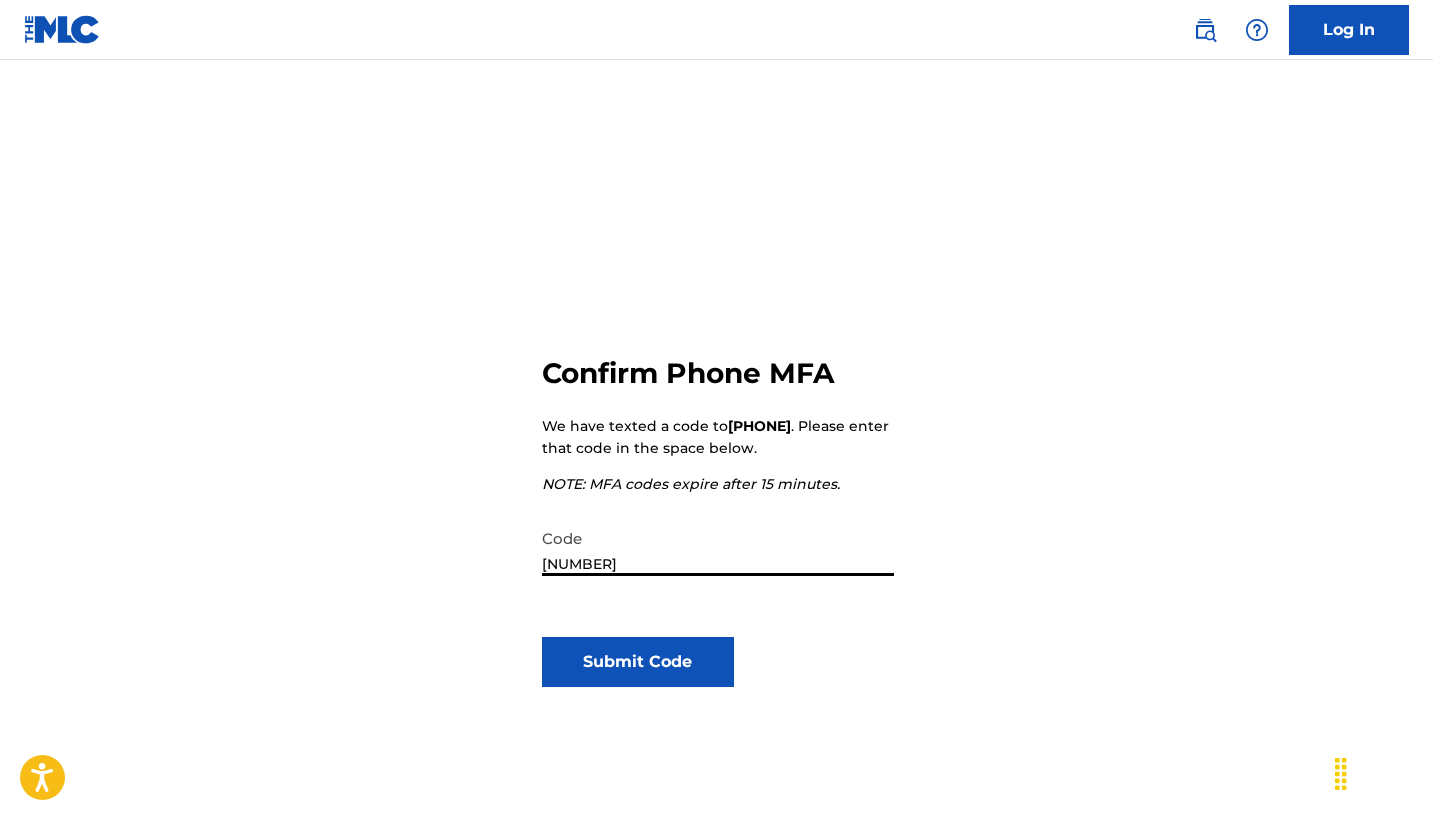 type on "796041" 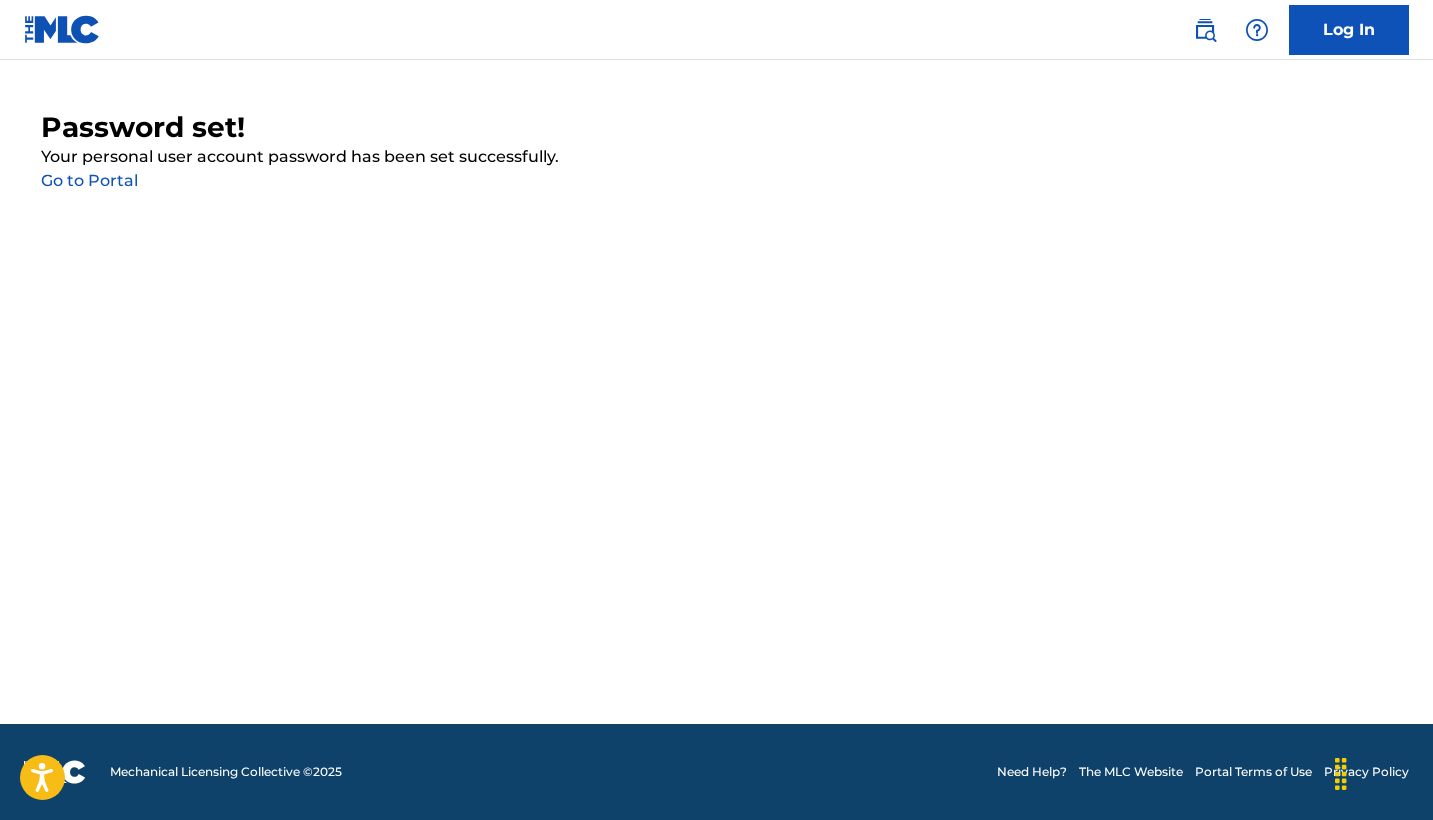 click on "Go to Portal" at bounding box center (89, 180) 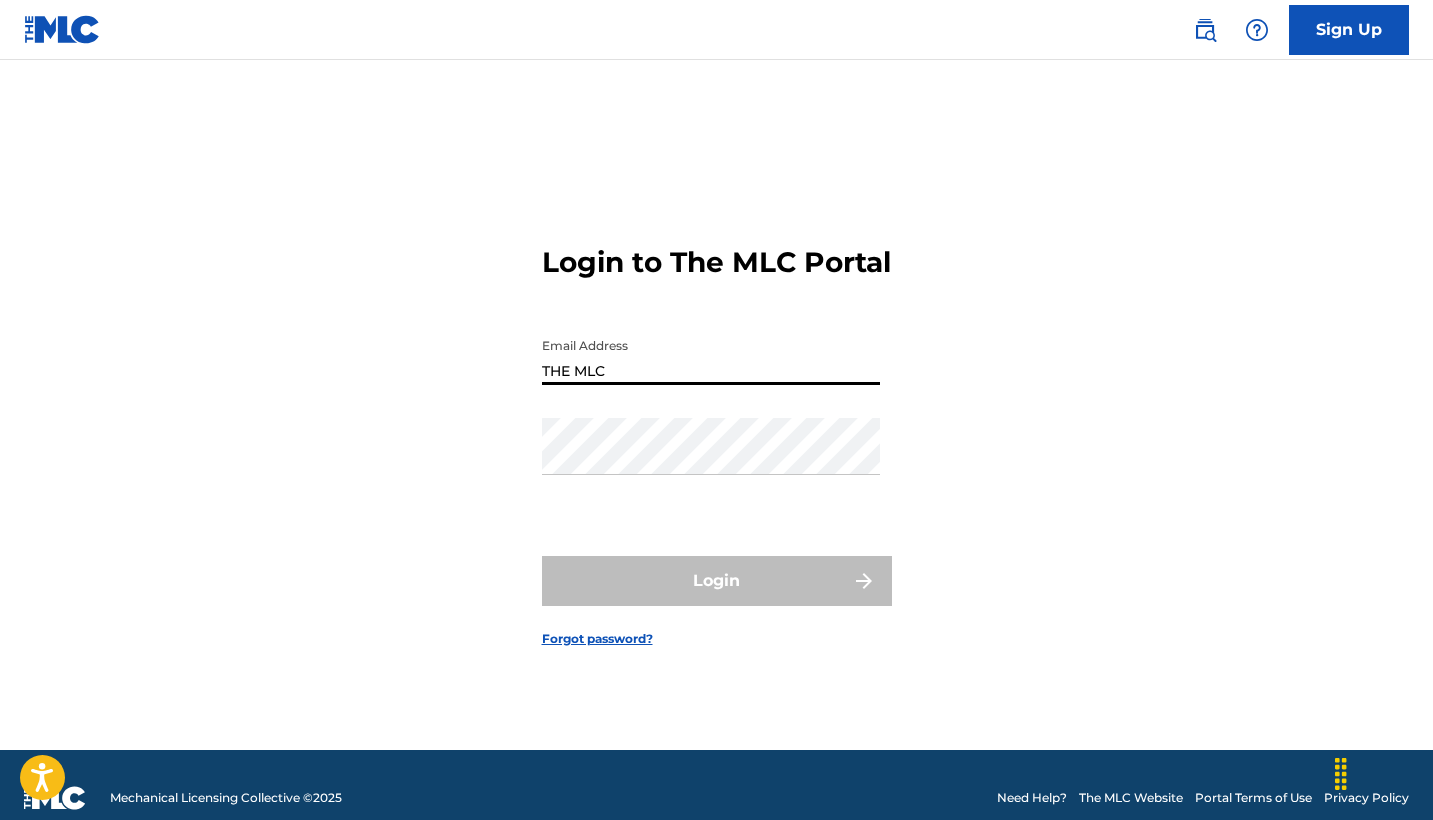 click on "Login" at bounding box center [717, 581] 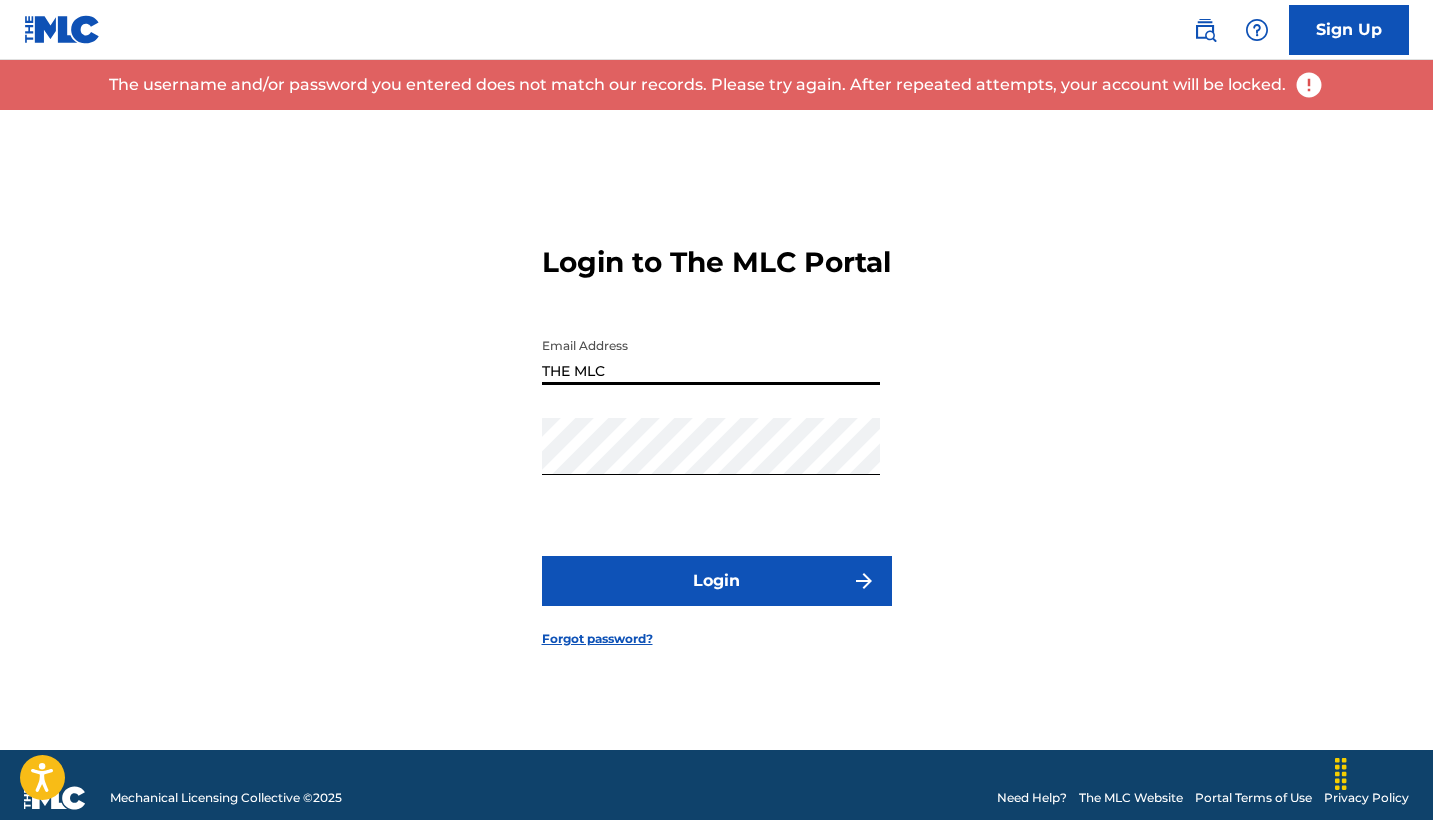 click on "THE MLC" at bounding box center [711, 356] 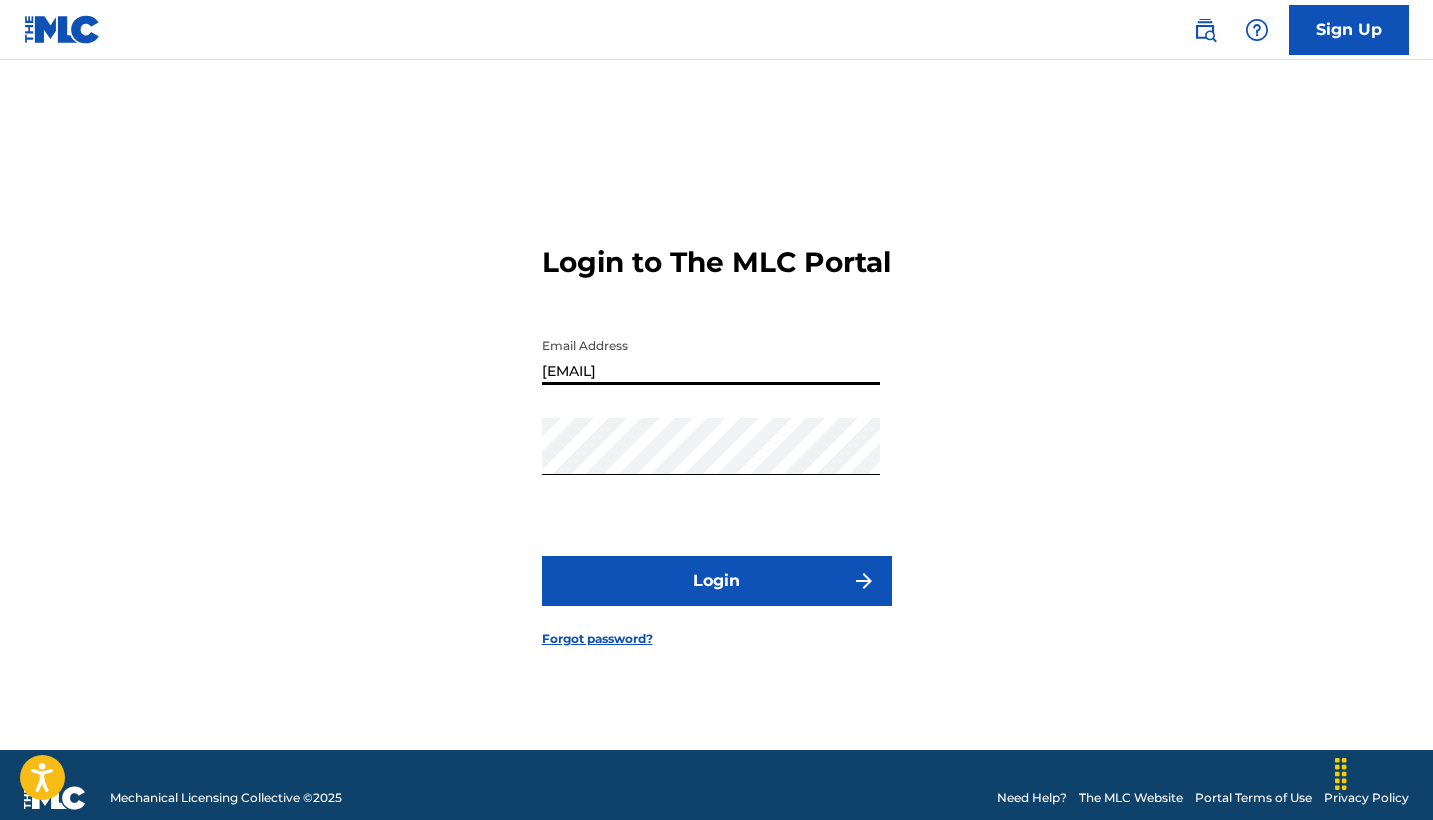 type on "mmltdoubleoo@[EXAMPLE_DOMAIN]" 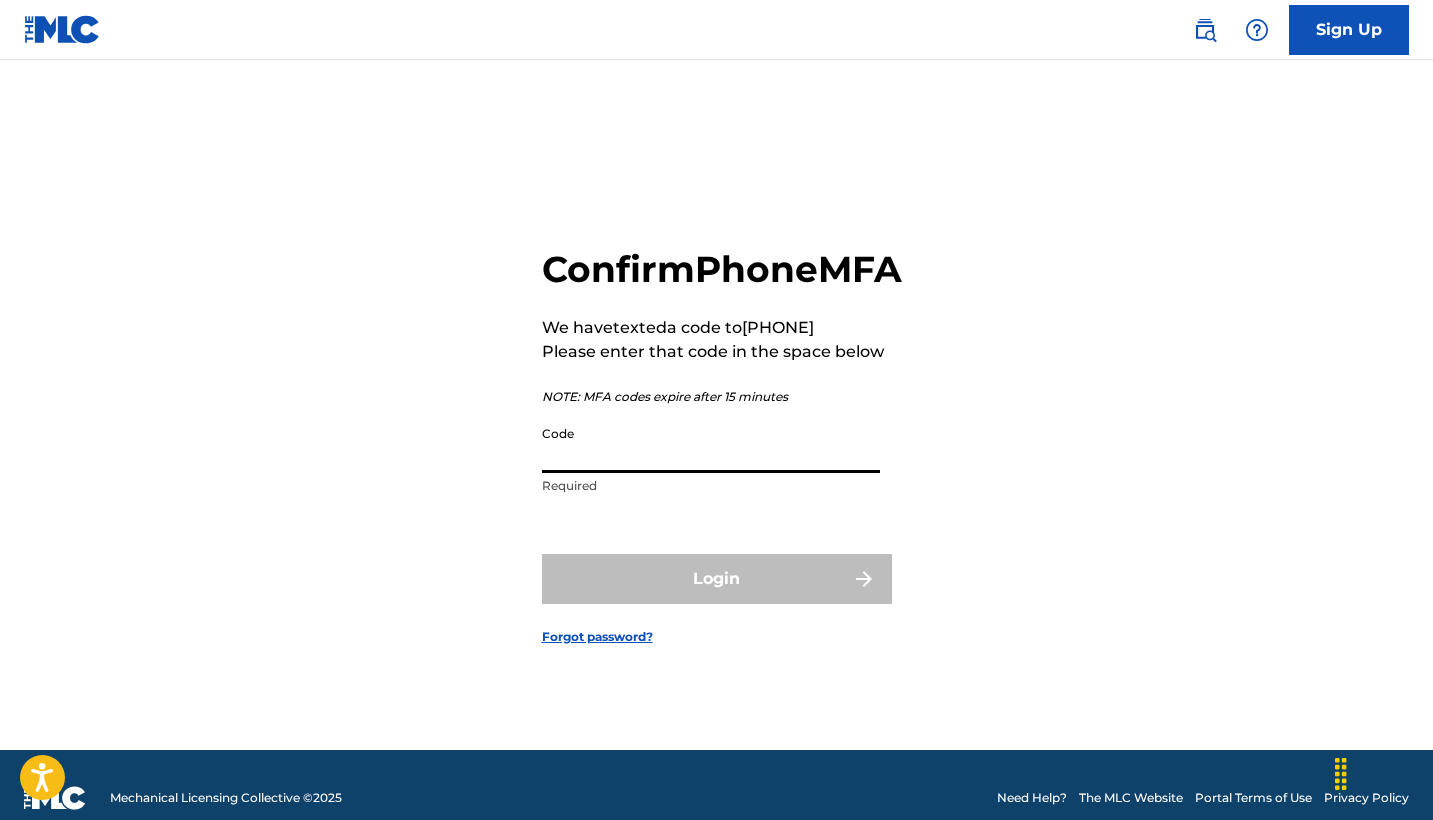 click on "Code" at bounding box center [711, 444] 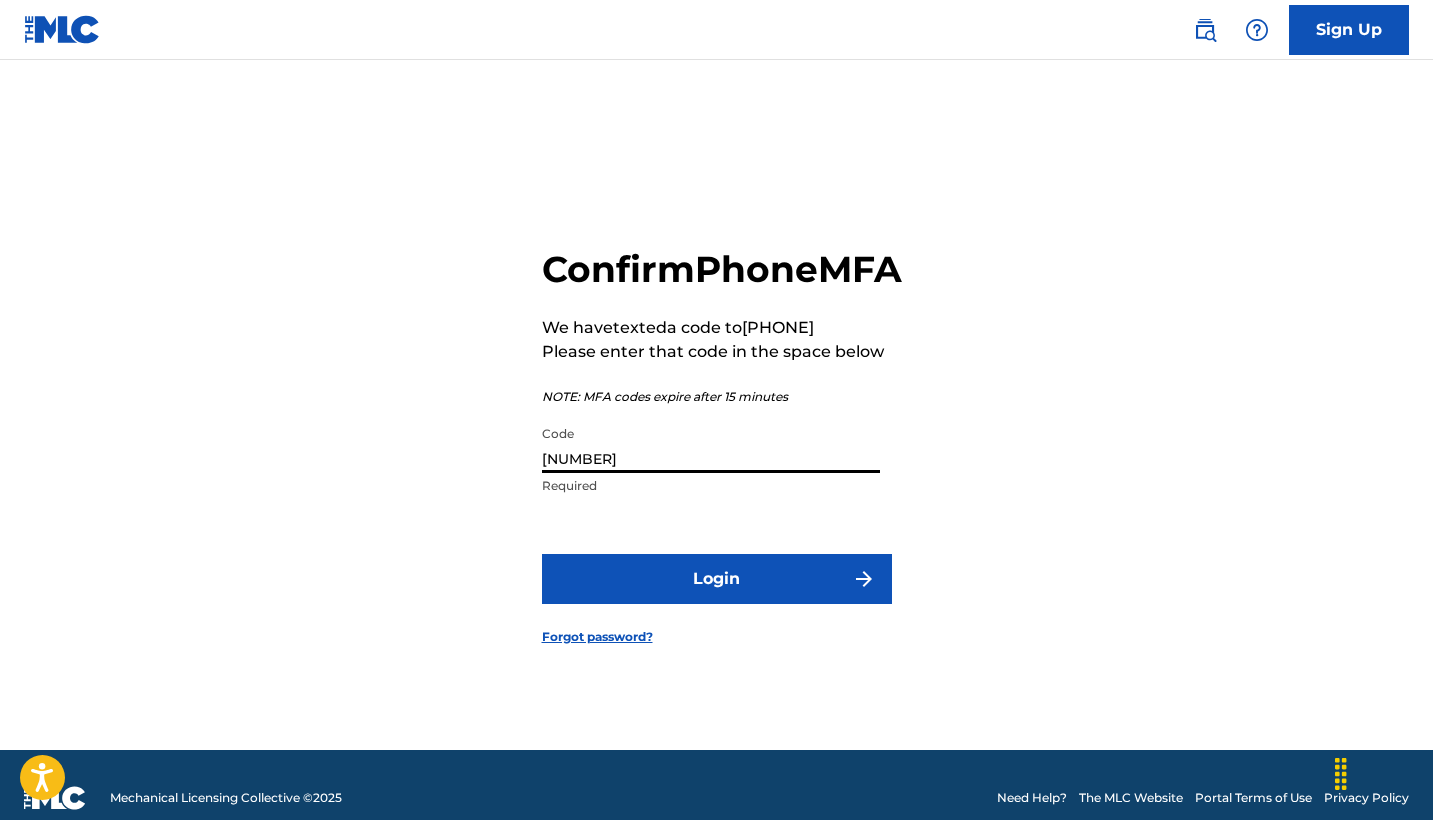 type on "169130" 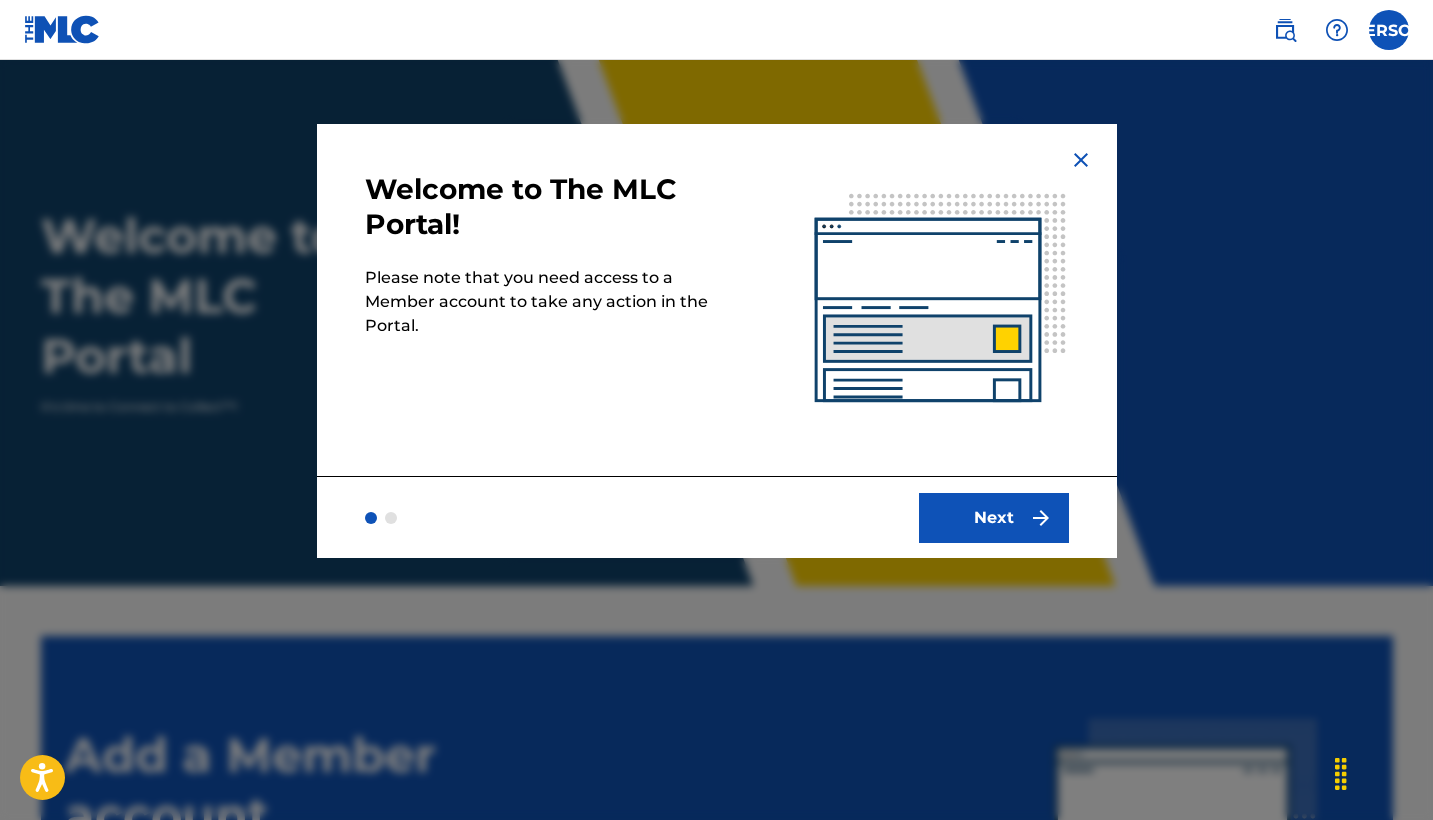 scroll, scrollTop: 0, scrollLeft: 0, axis: both 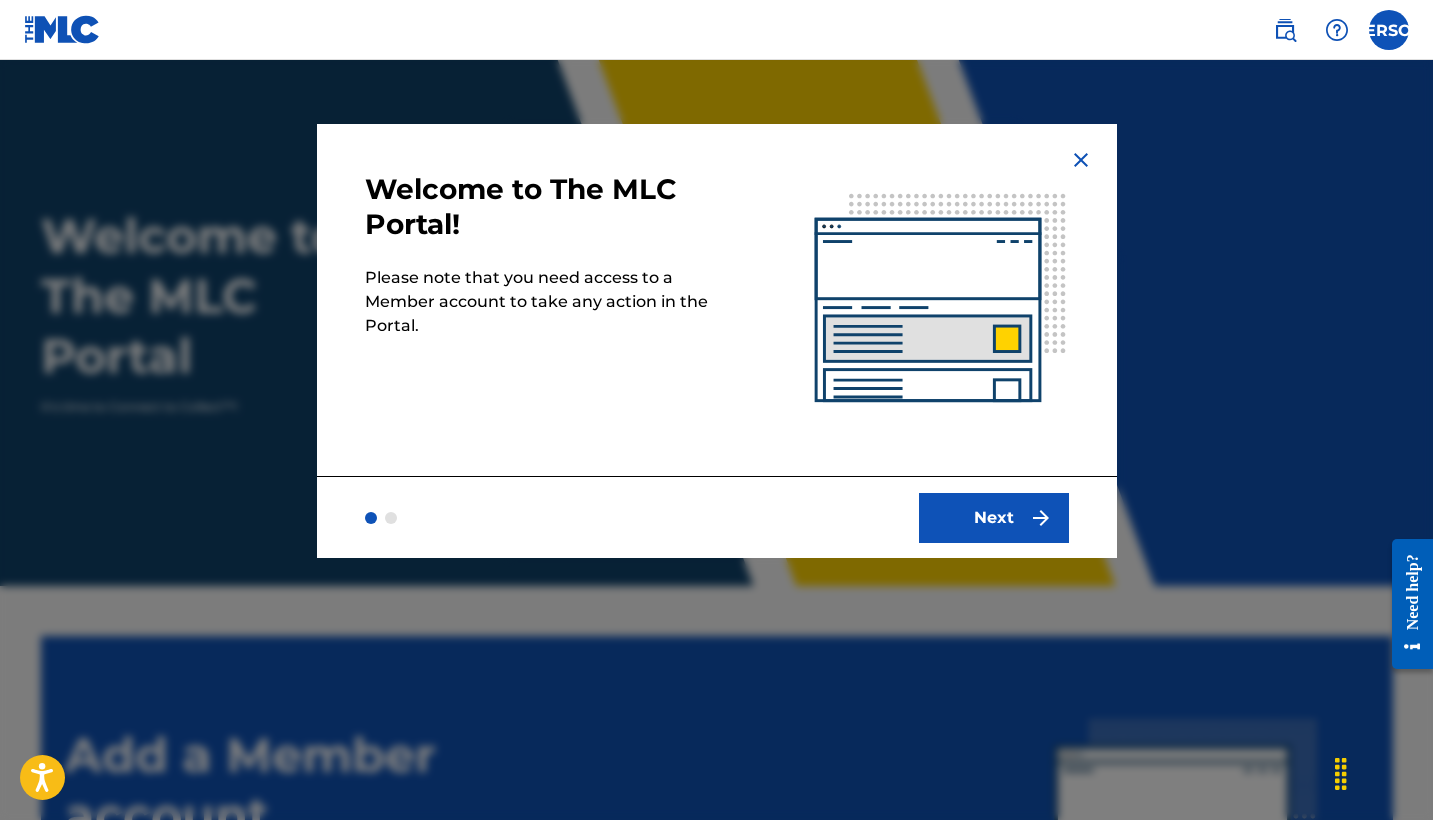 click on "Next" at bounding box center [994, 518] 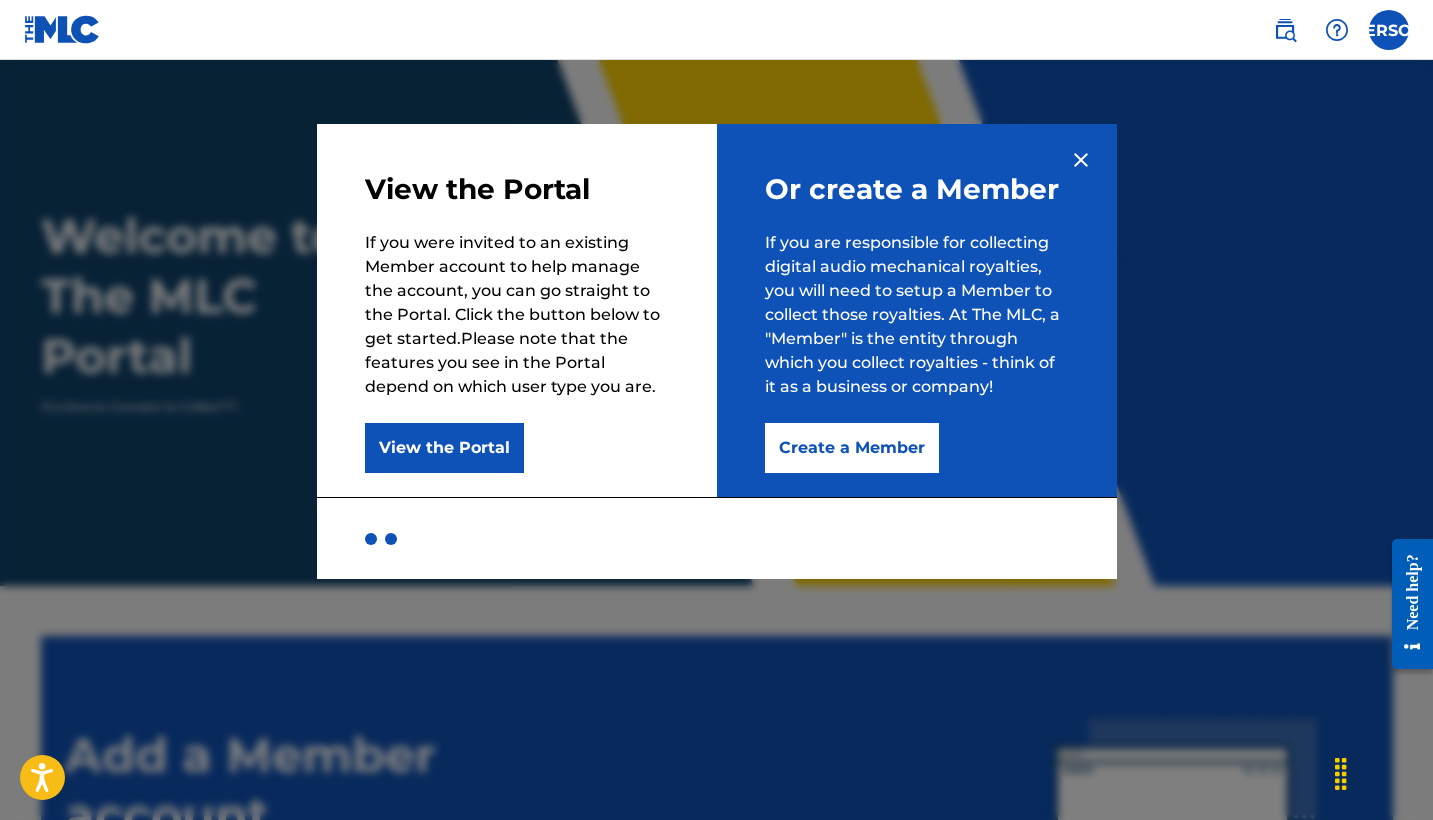 click on "Create a Member" at bounding box center [852, 448] 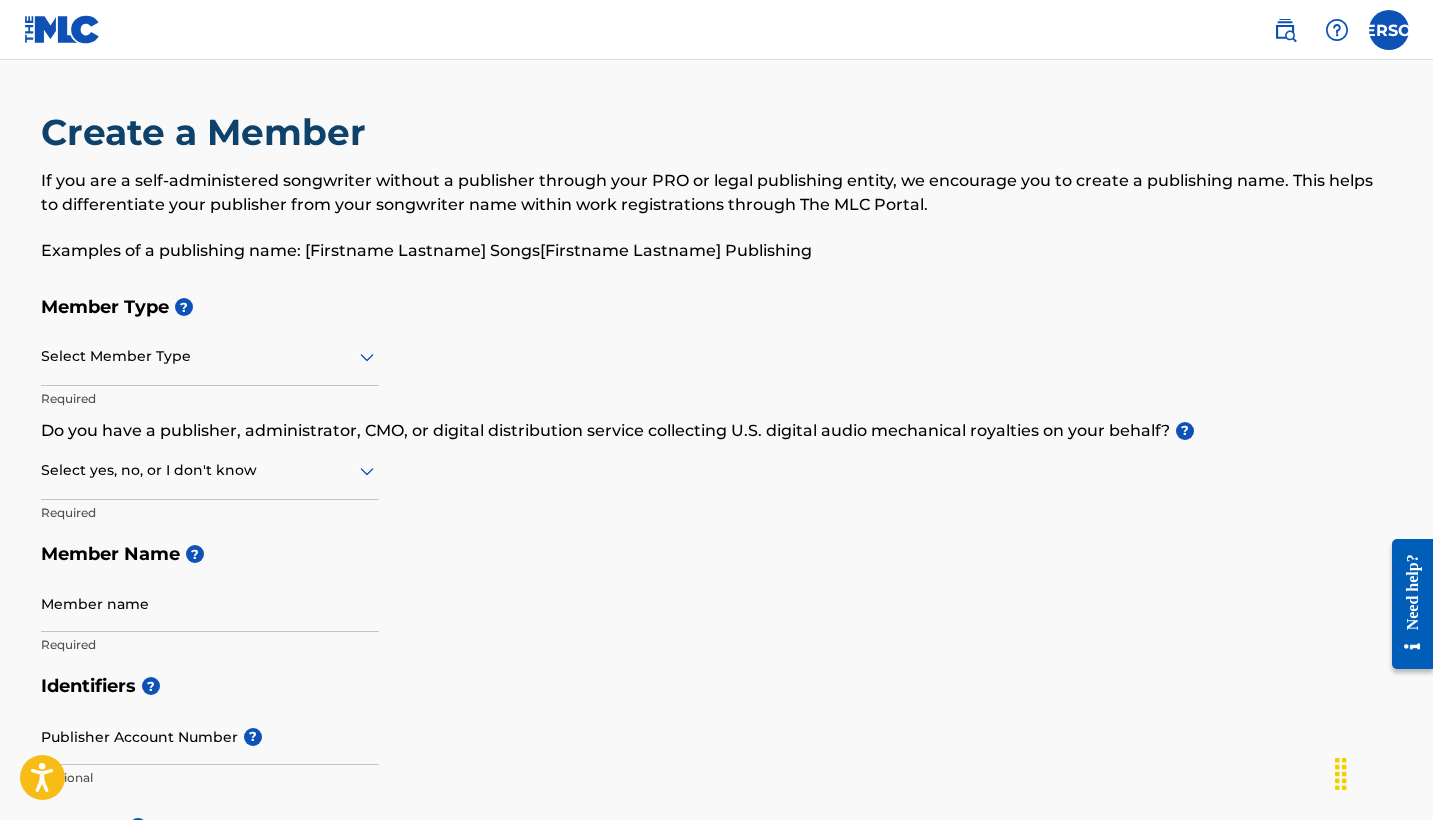 click at bounding box center [210, 356] 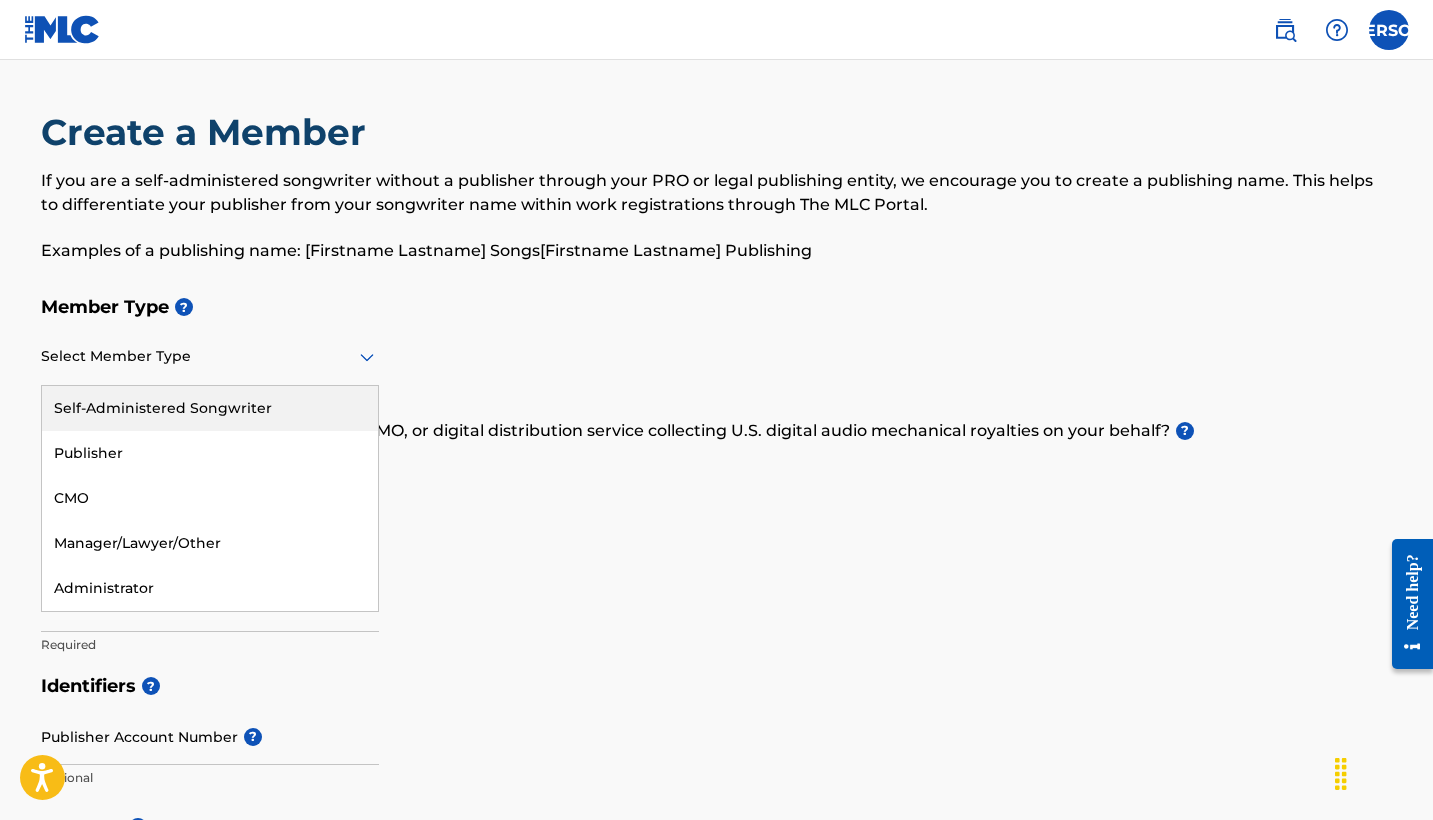 click on "Self-Administered Songwriter" at bounding box center (210, 408) 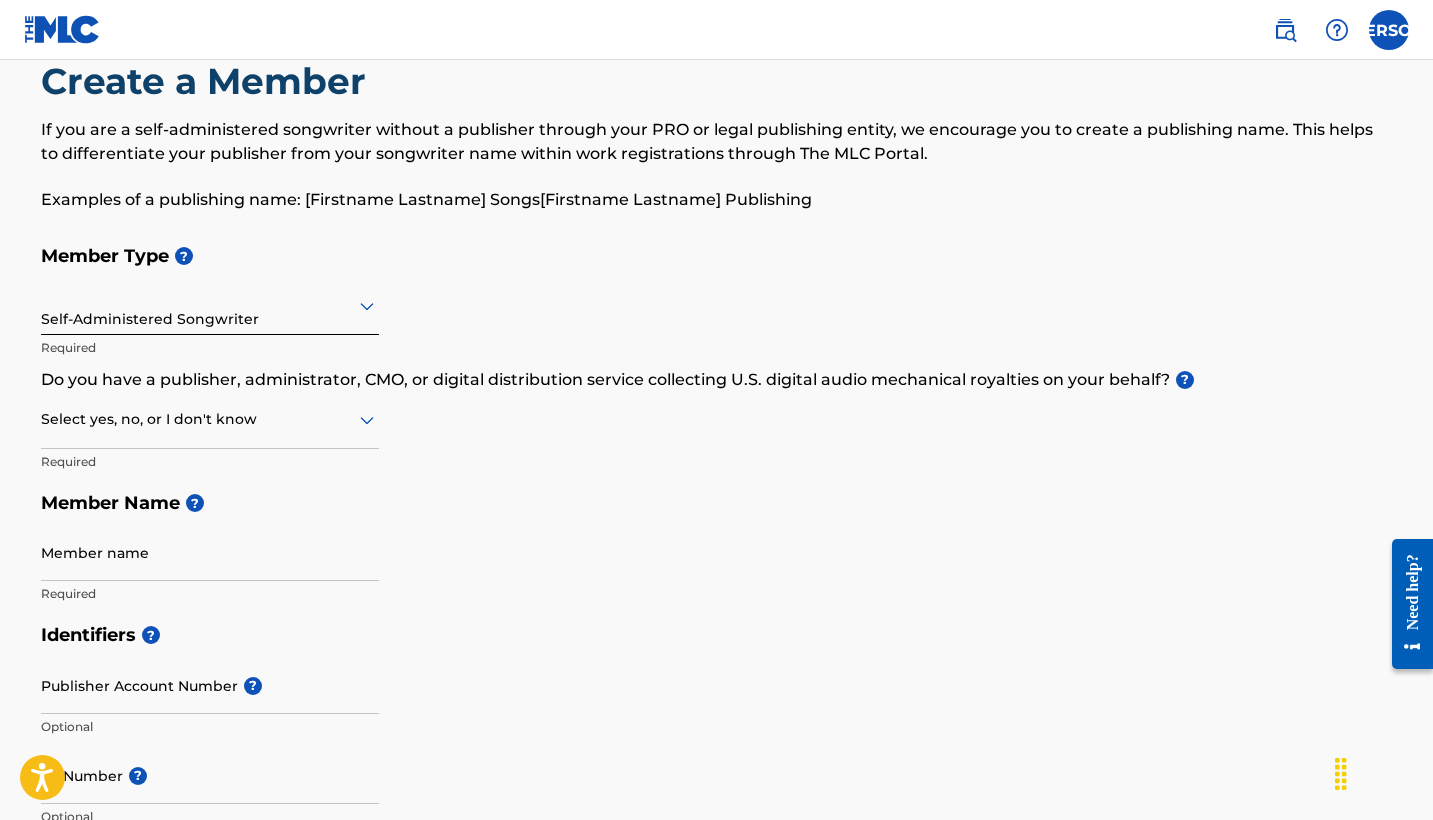 scroll, scrollTop: 72, scrollLeft: 0, axis: vertical 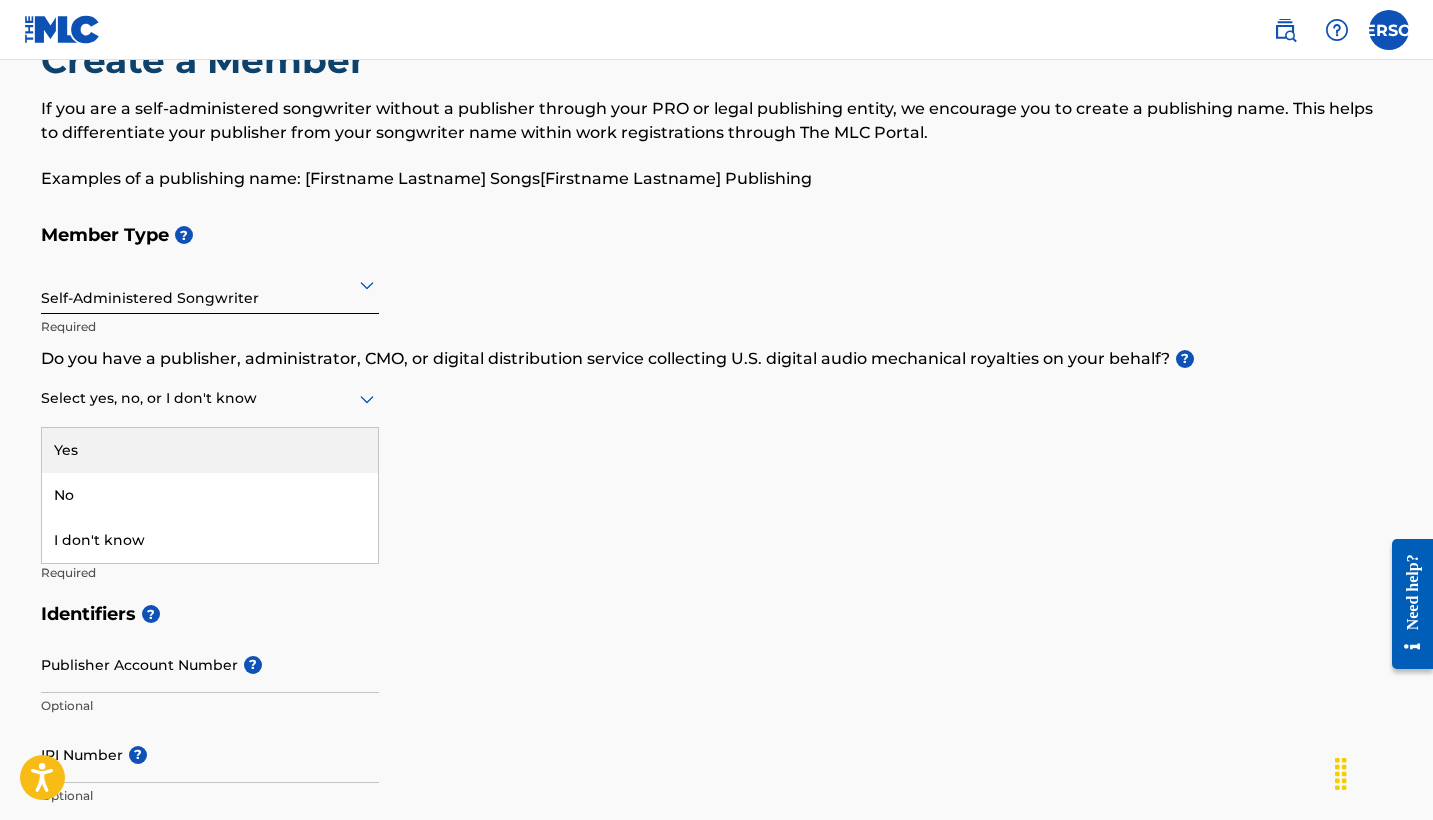click at bounding box center (210, 398) 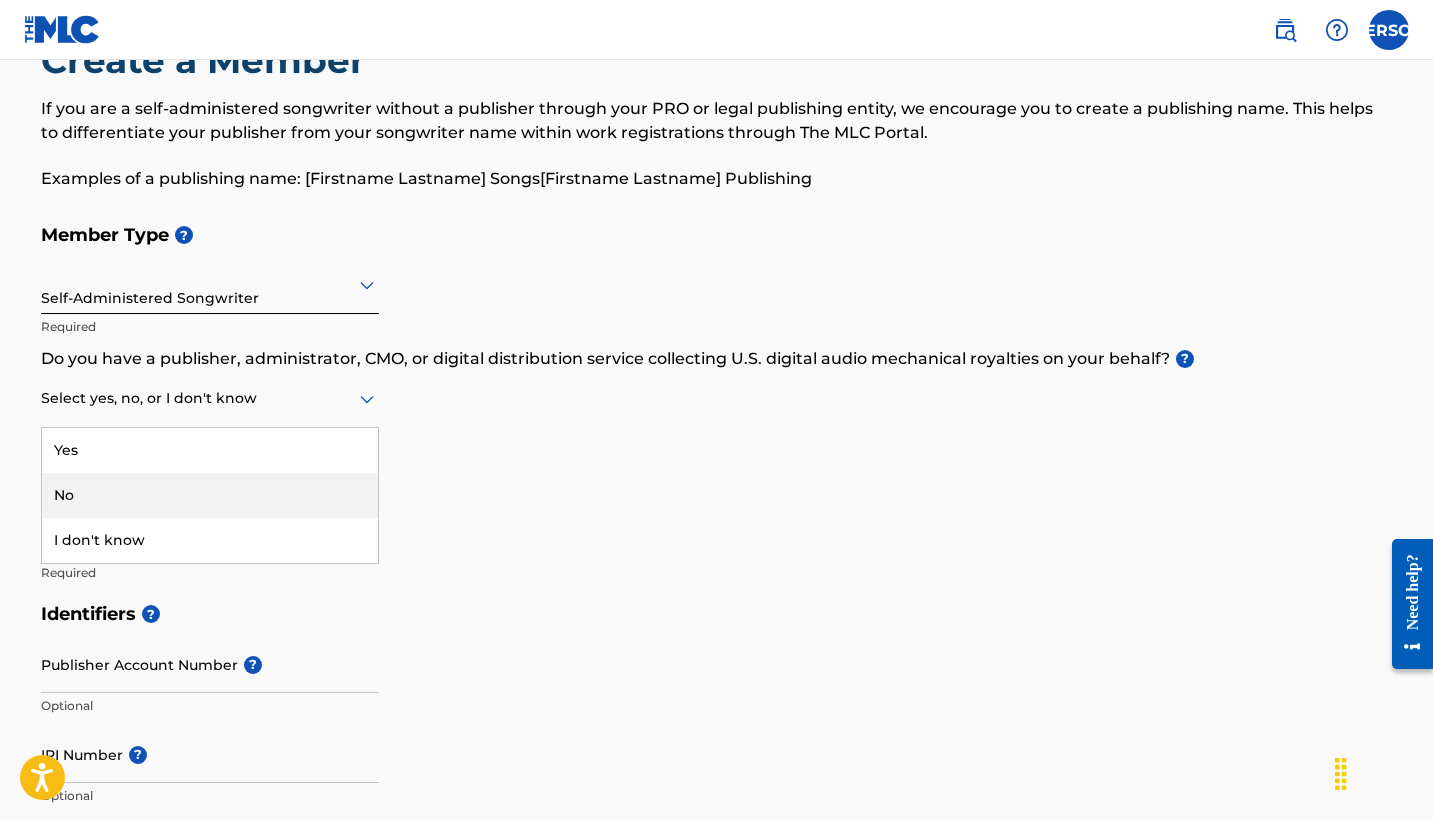 click on "No" at bounding box center (210, 495) 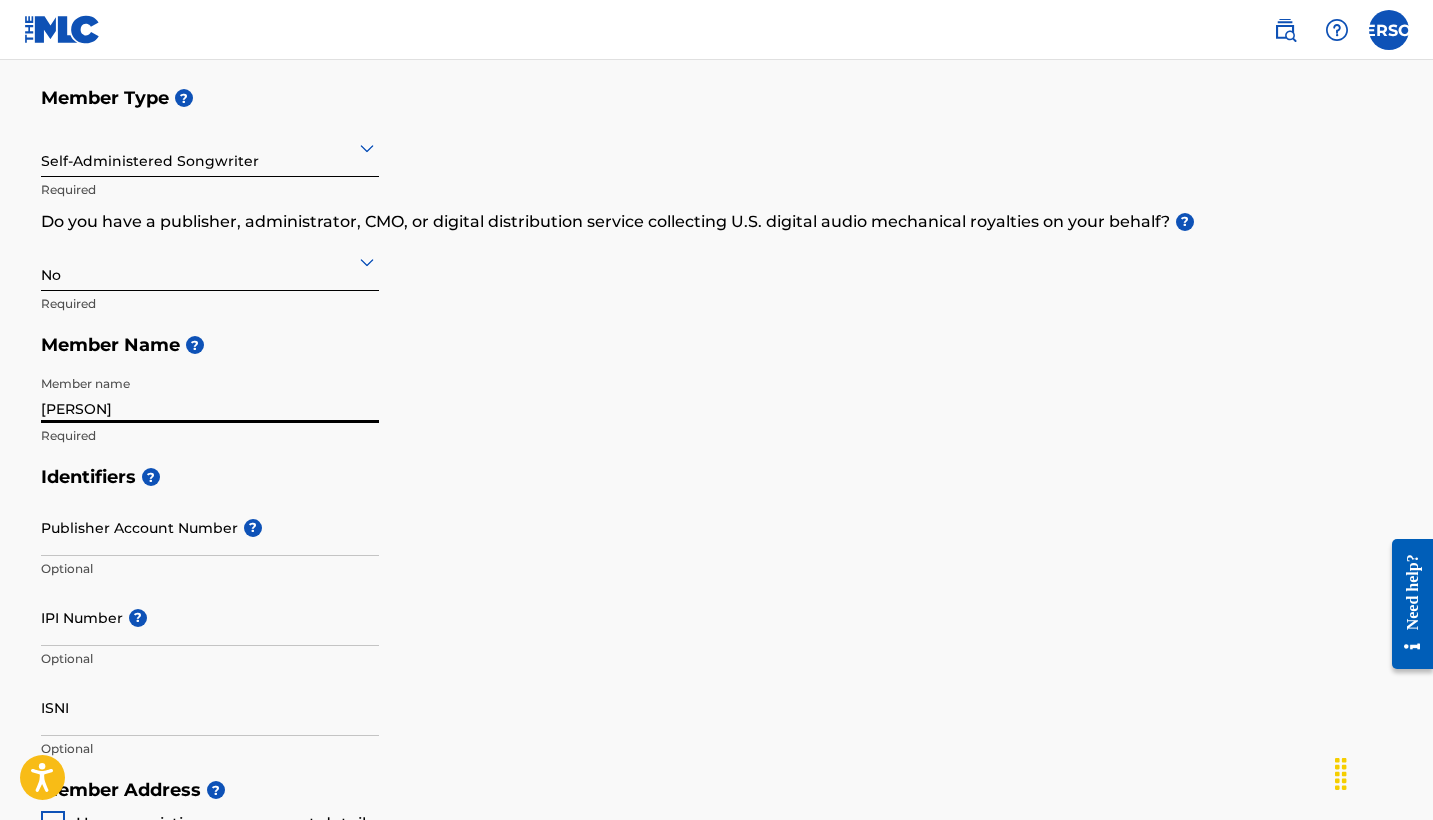 scroll, scrollTop: 219, scrollLeft: 0, axis: vertical 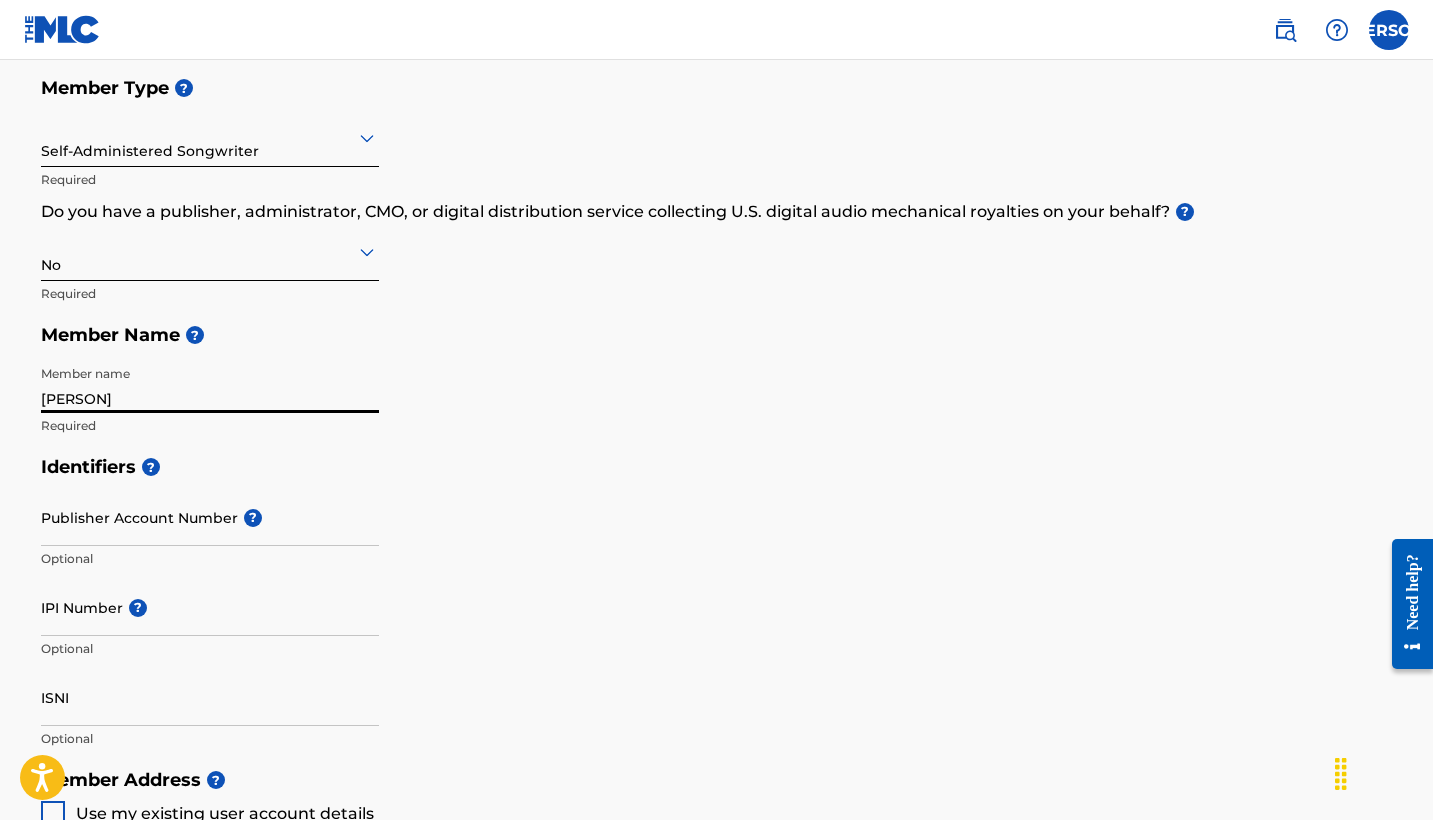 type on "ChefRico" 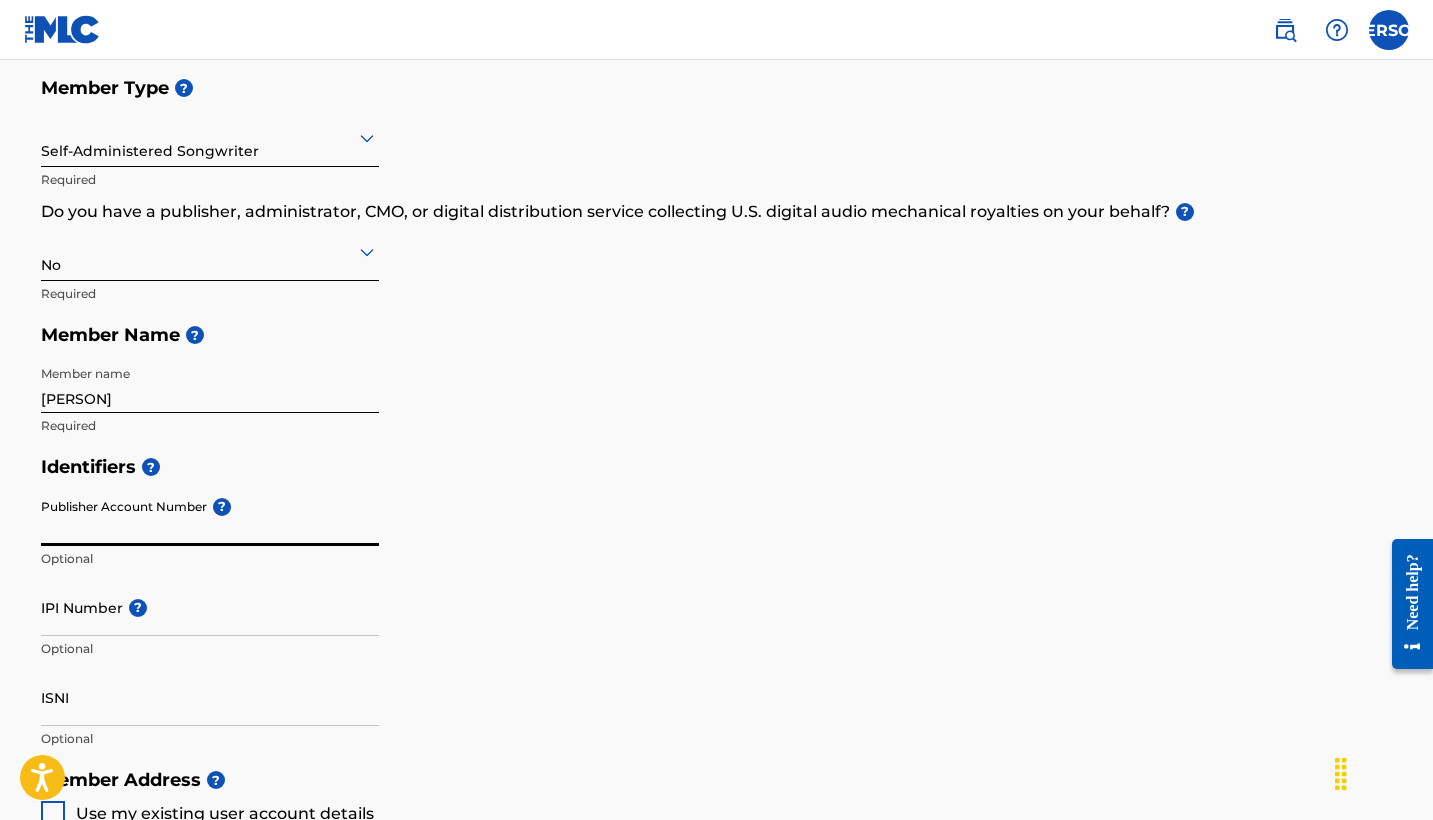 click on "Publisher Account Number ?" at bounding box center [210, 517] 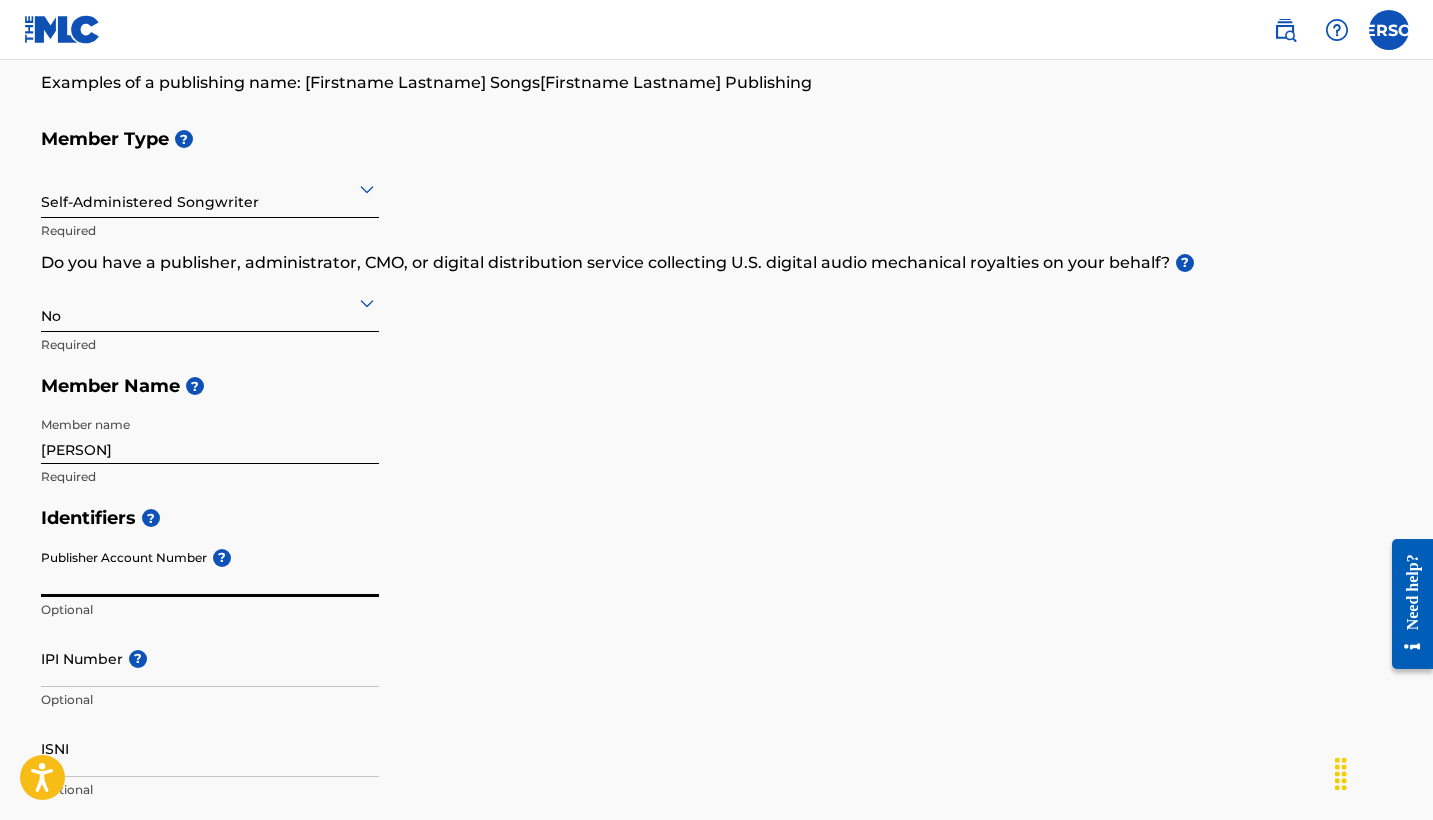 scroll, scrollTop: 170, scrollLeft: 0, axis: vertical 